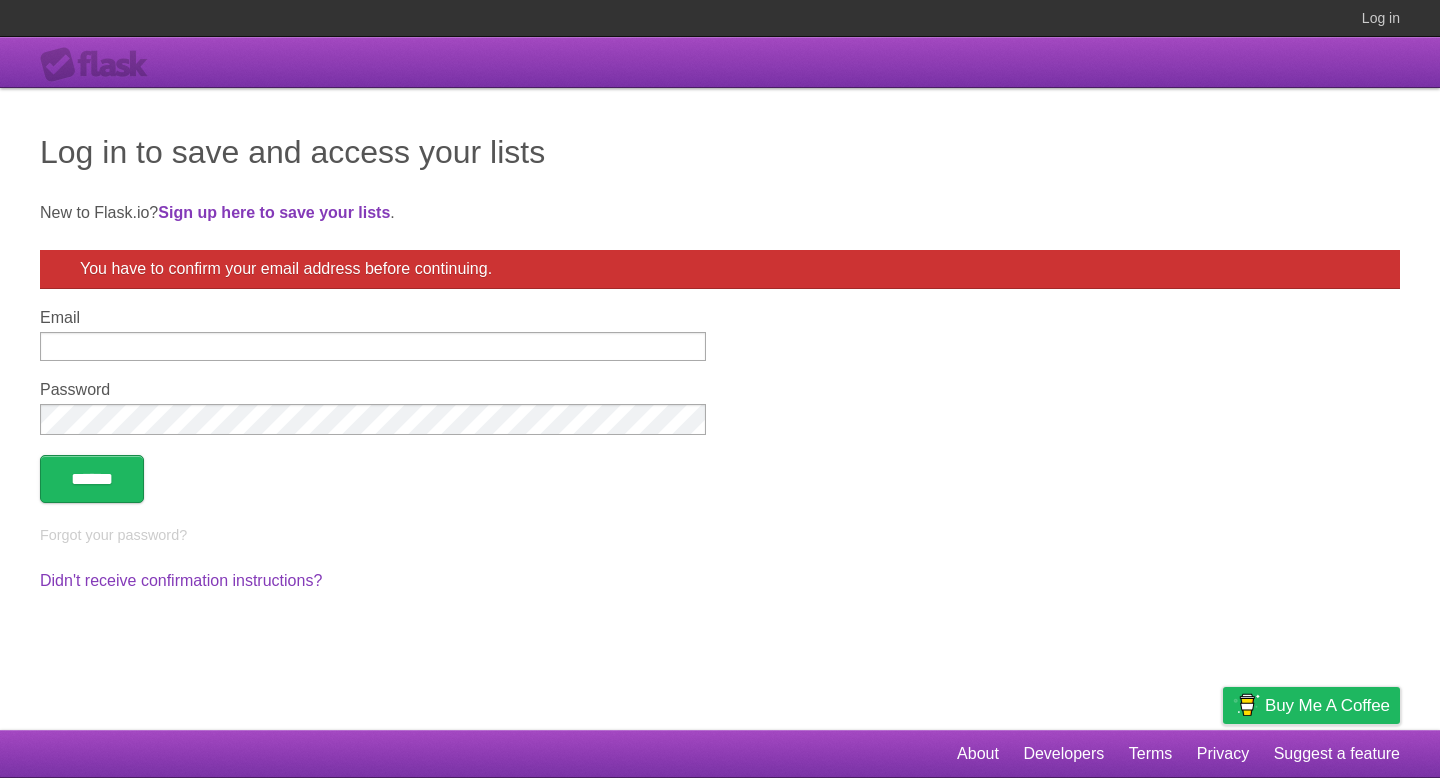 scroll, scrollTop: 0, scrollLeft: 0, axis: both 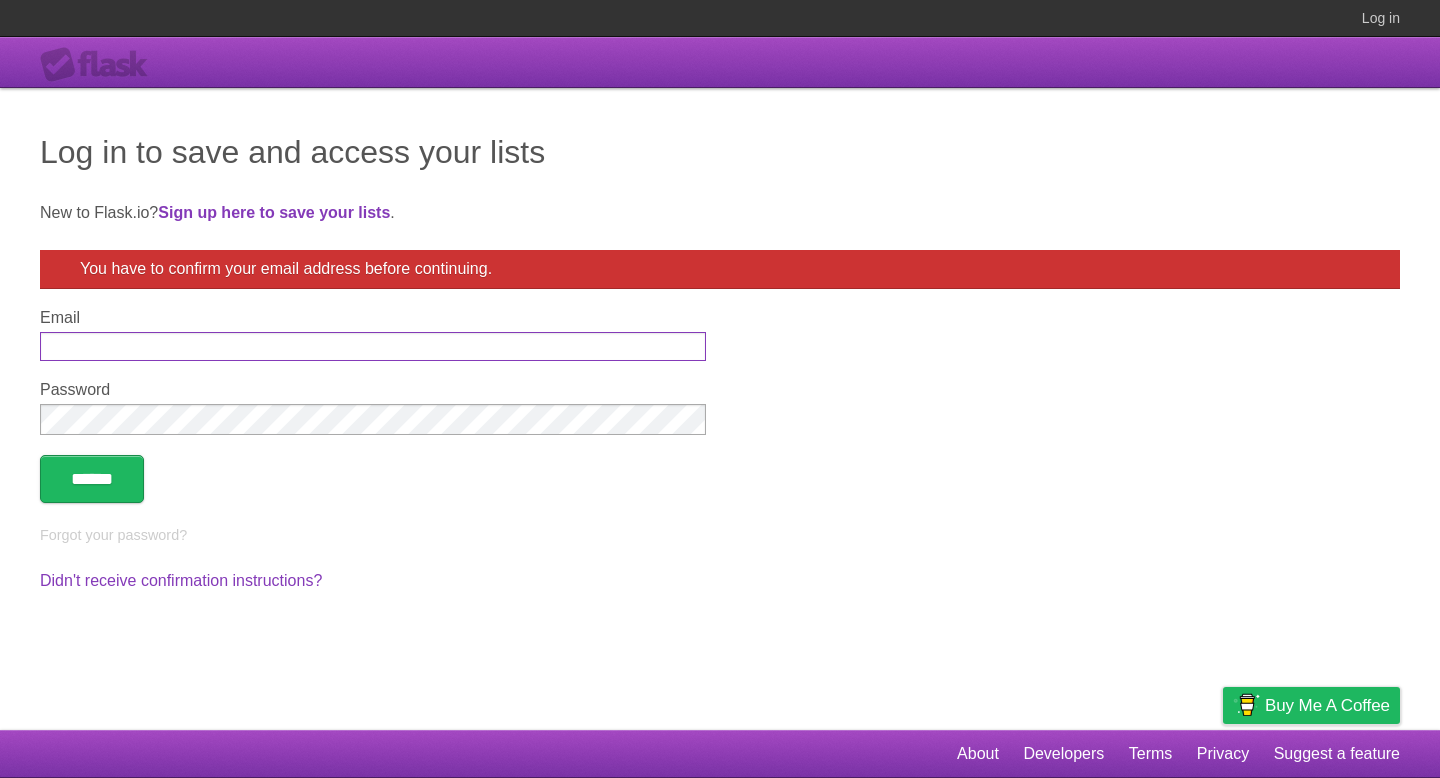 click on "Email" at bounding box center [373, 346] 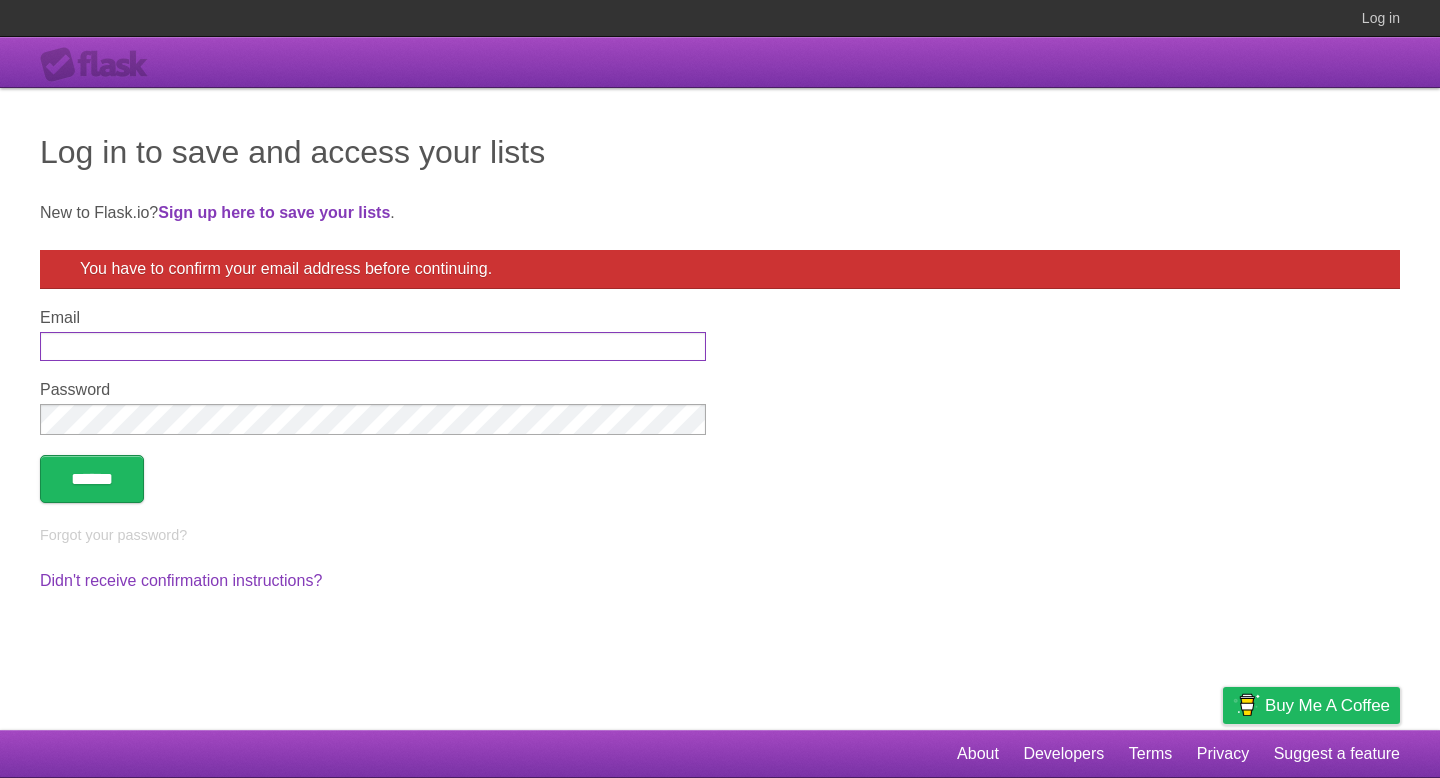 type on "**********" 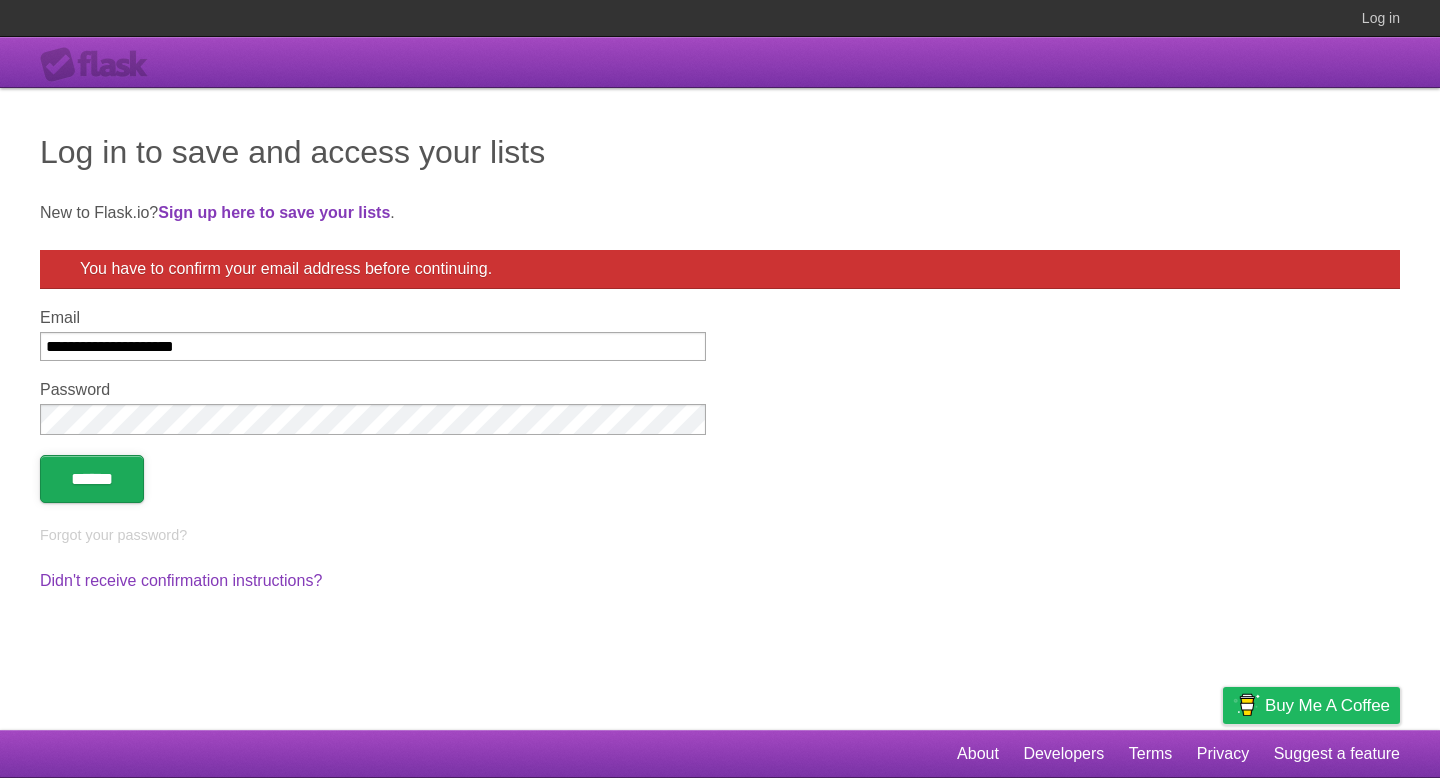 click on "******" at bounding box center (92, 479) 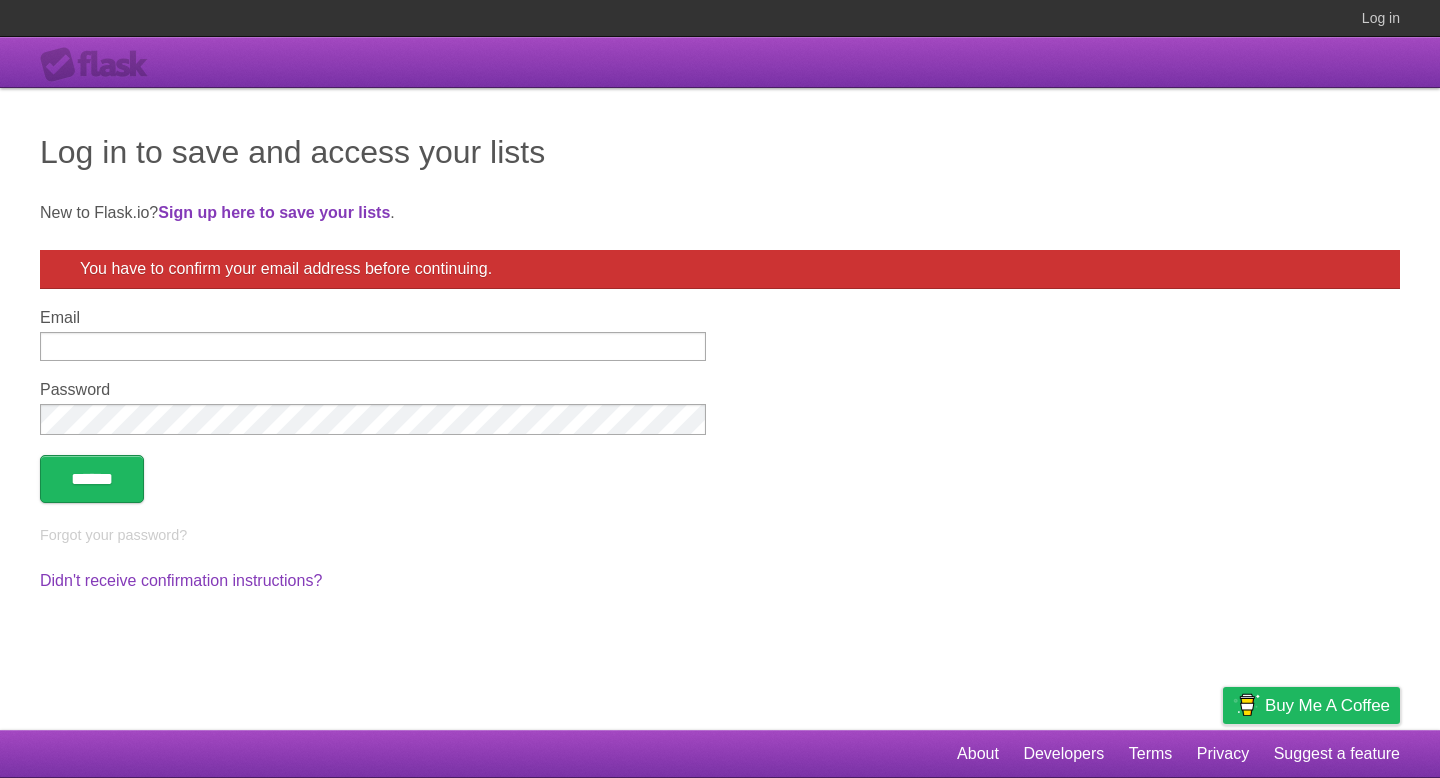 scroll, scrollTop: 0, scrollLeft: 0, axis: both 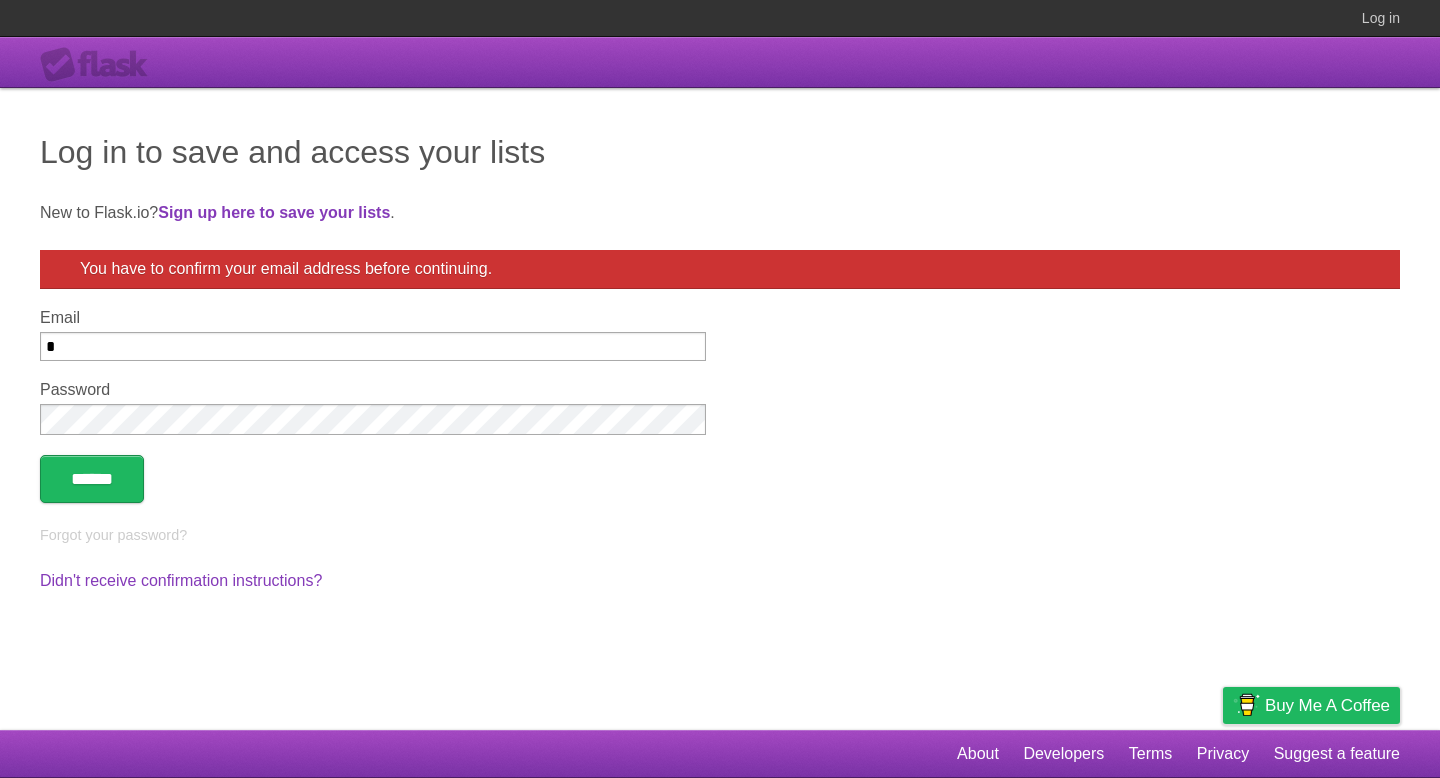 type on "**********" 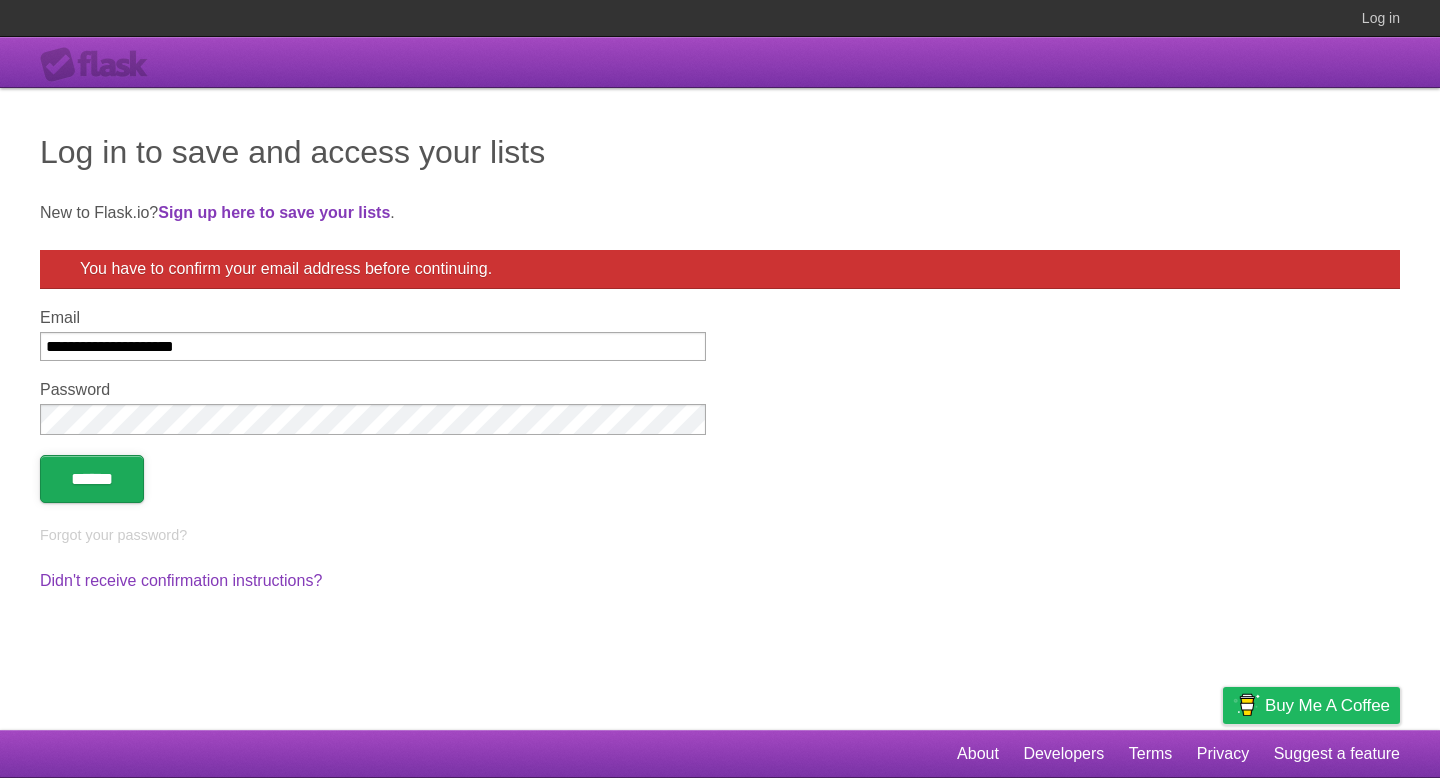 click on "******" at bounding box center (92, 479) 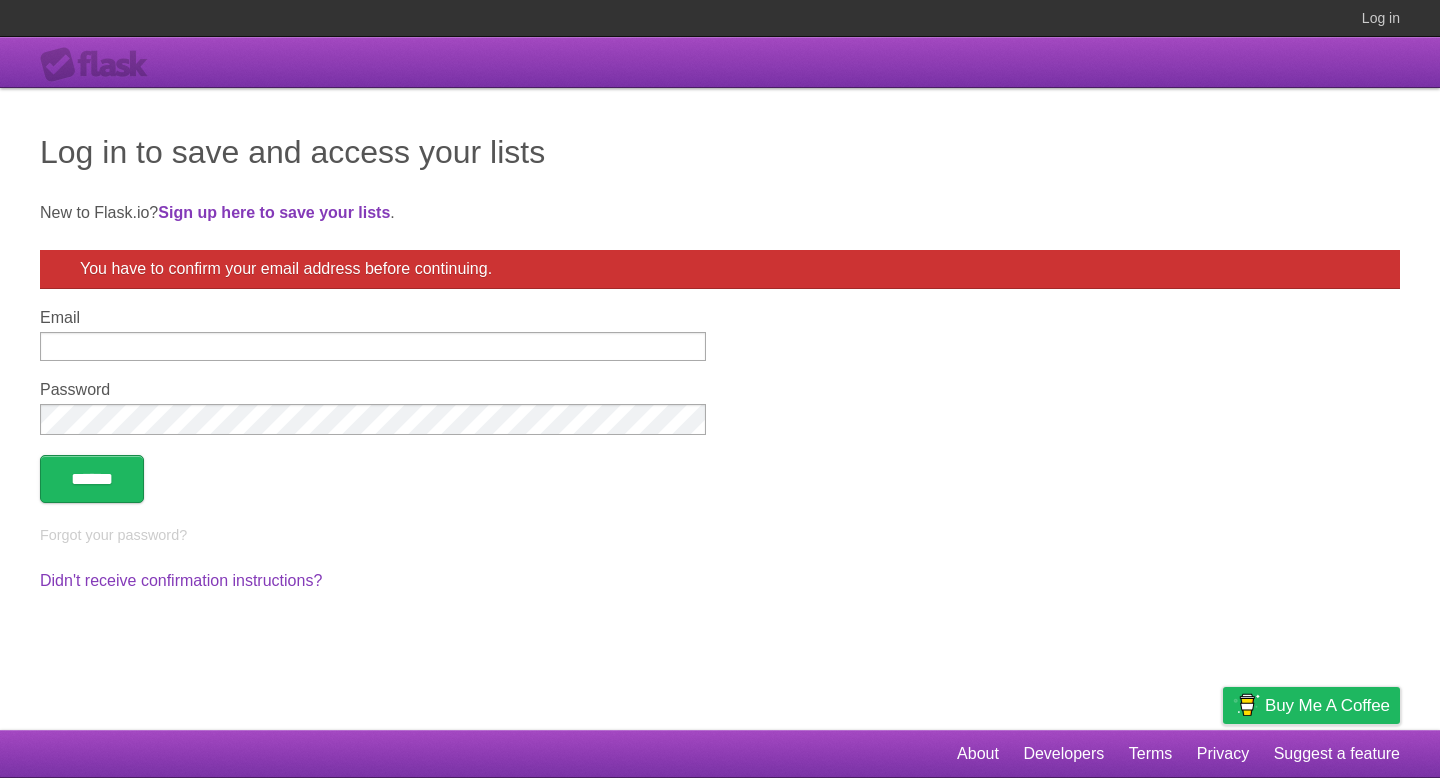 scroll, scrollTop: 0, scrollLeft: 0, axis: both 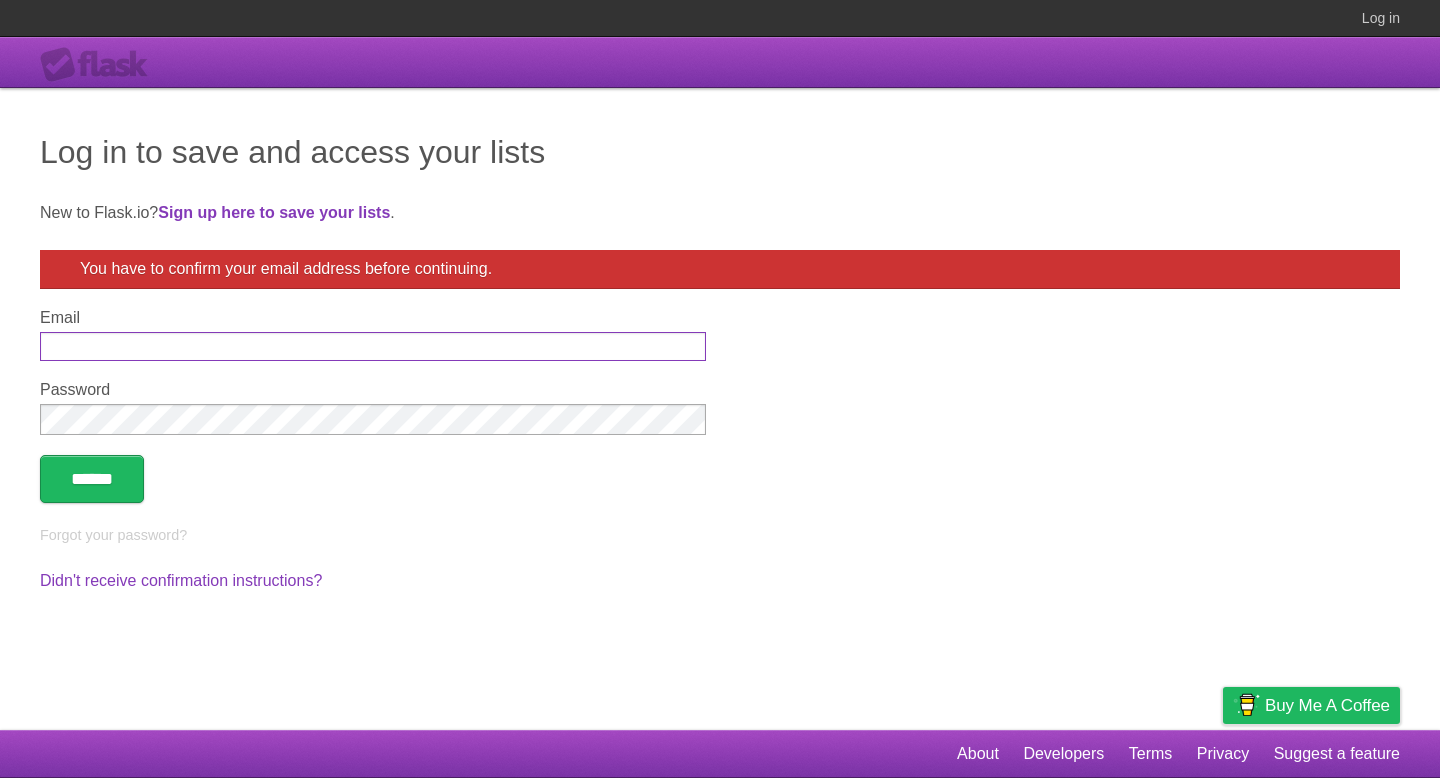 click on "Email" at bounding box center (373, 346) 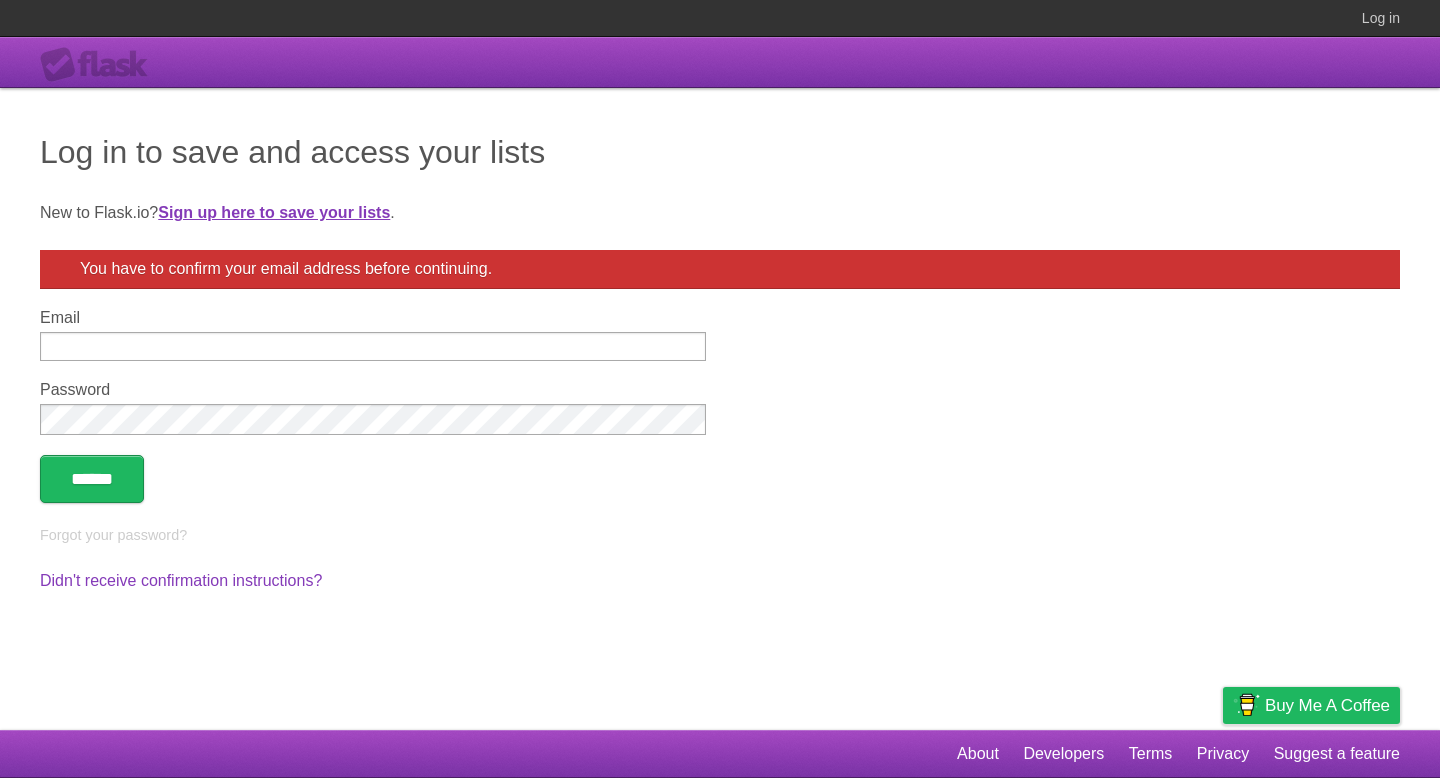 click on "Sign up here to save your lists" at bounding box center [274, 212] 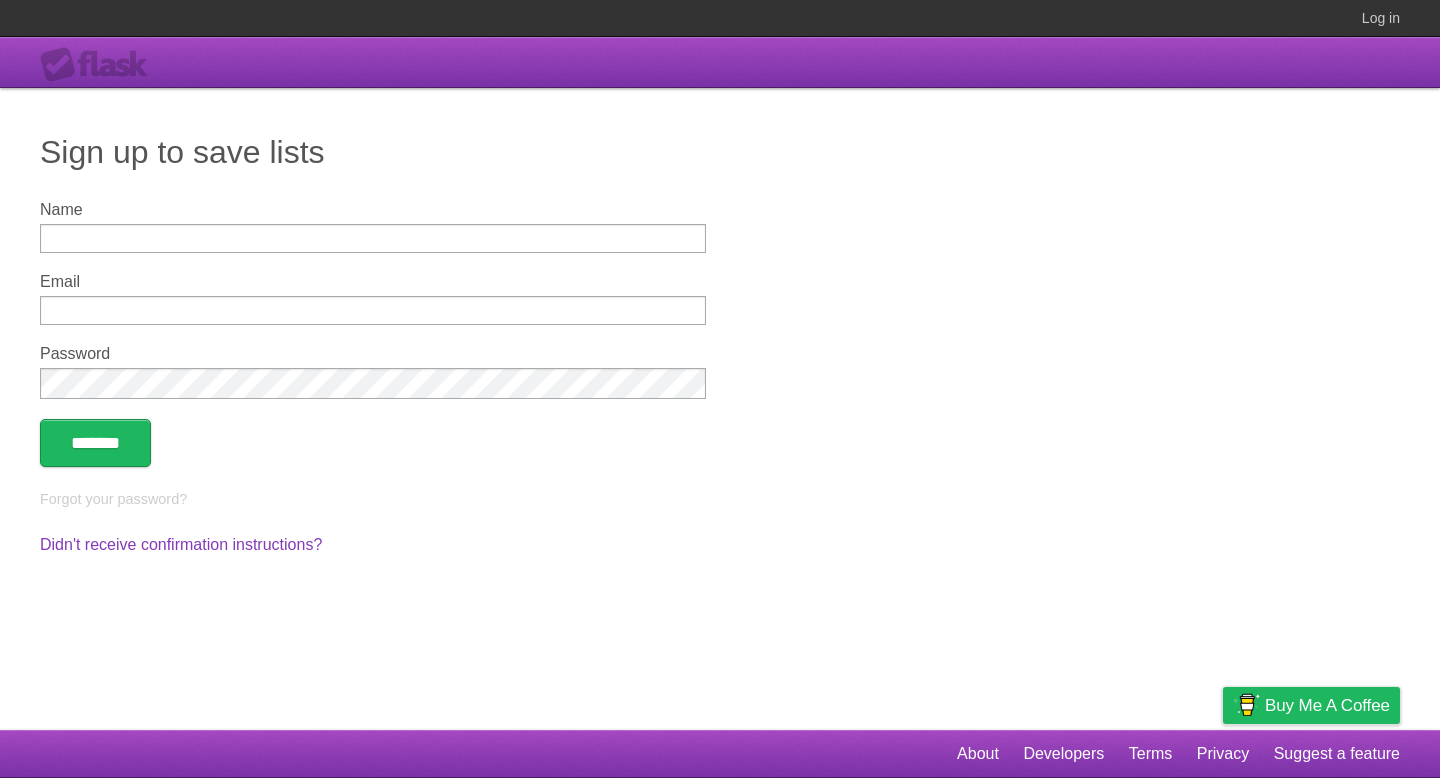 click on "[NAME]" at bounding box center (373, 238) 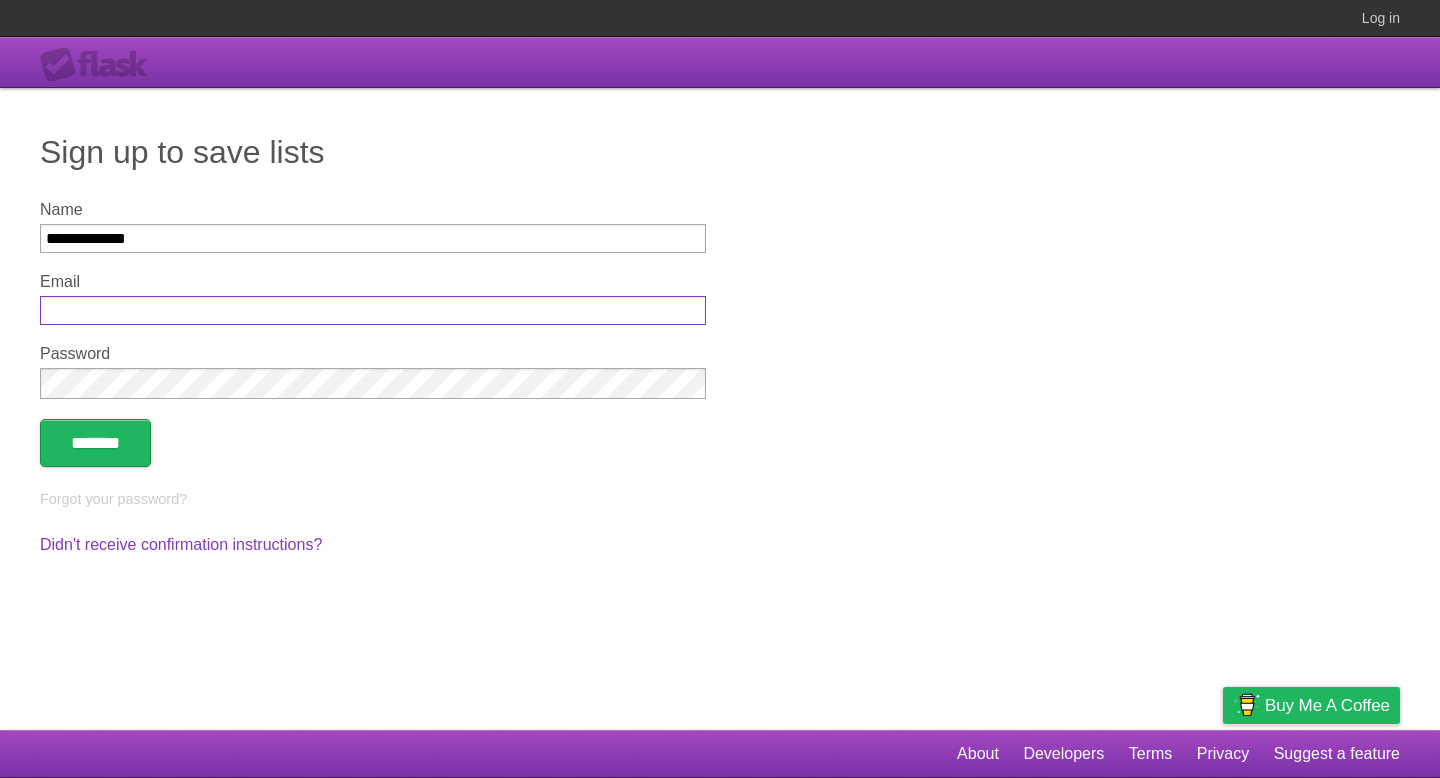 click on "Email" at bounding box center (373, 310) 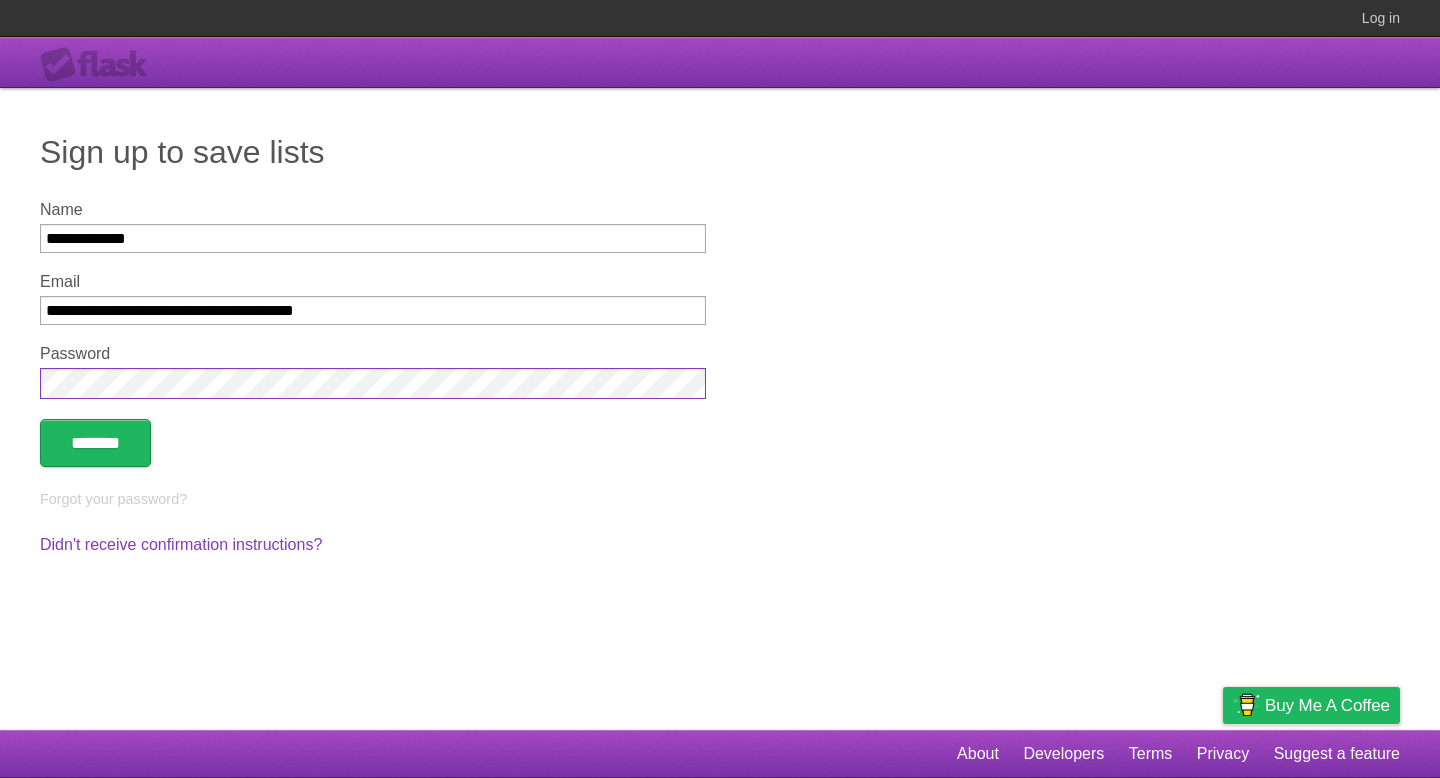 click on "*******" at bounding box center (95, 443) 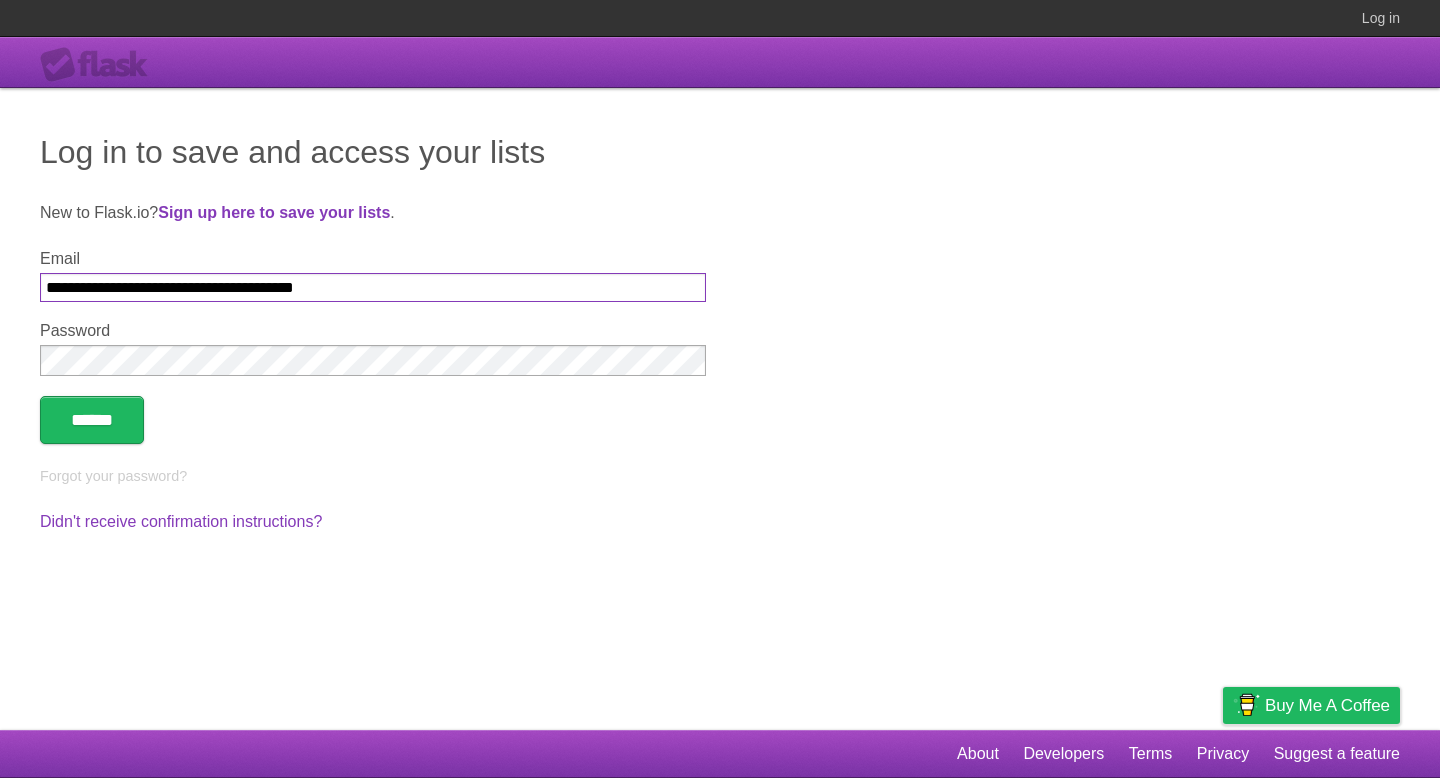 type on "**********" 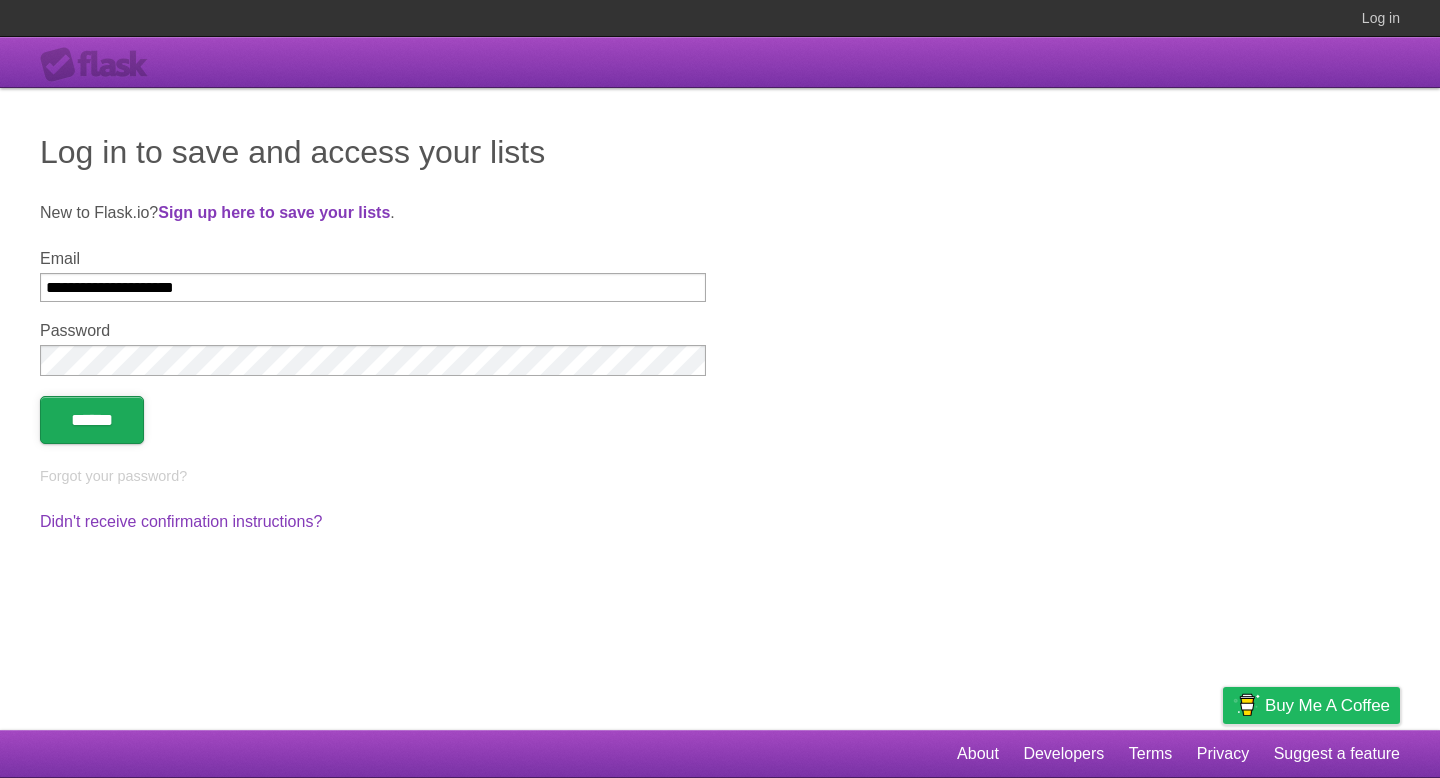 click on "******" at bounding box center [92, 420] 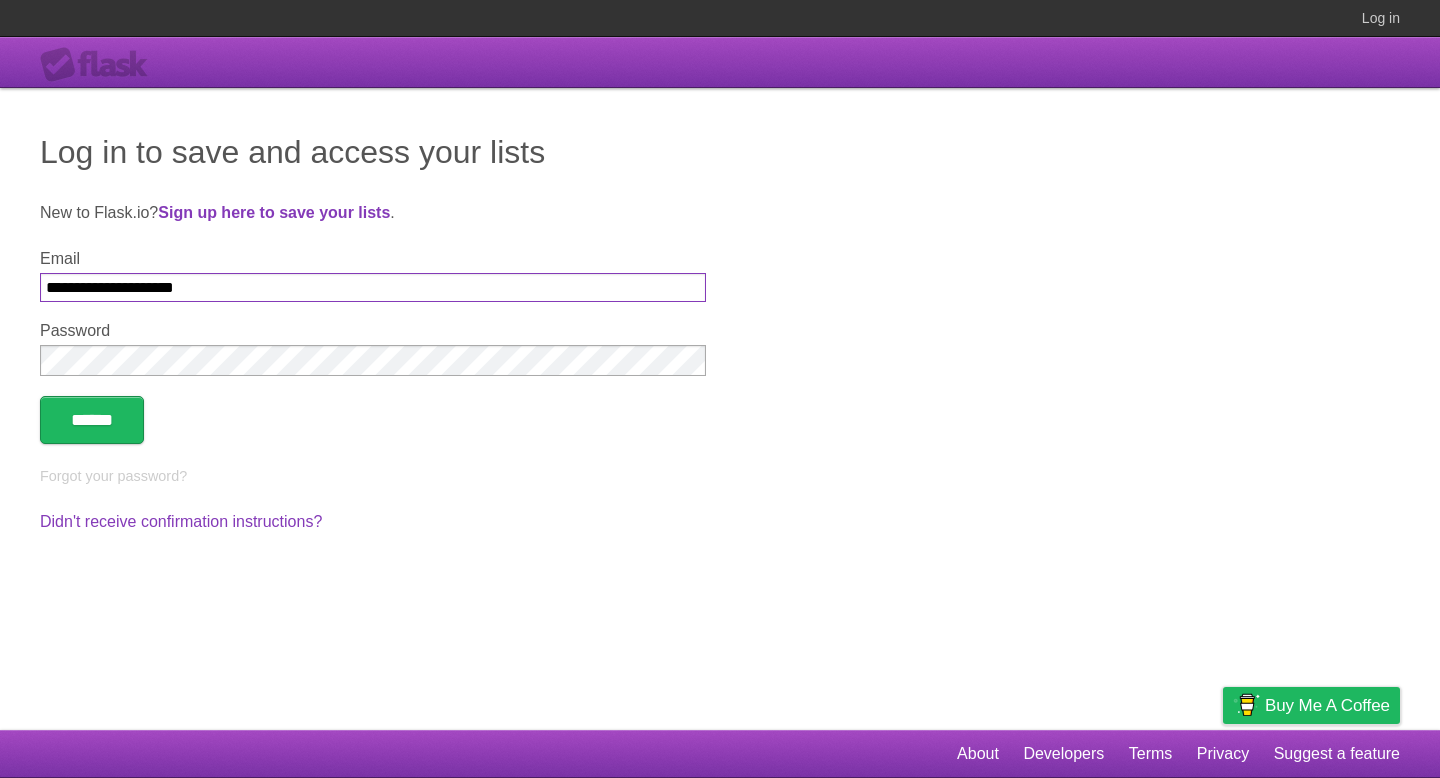 click on "**********" at bounding box center (373, 287) 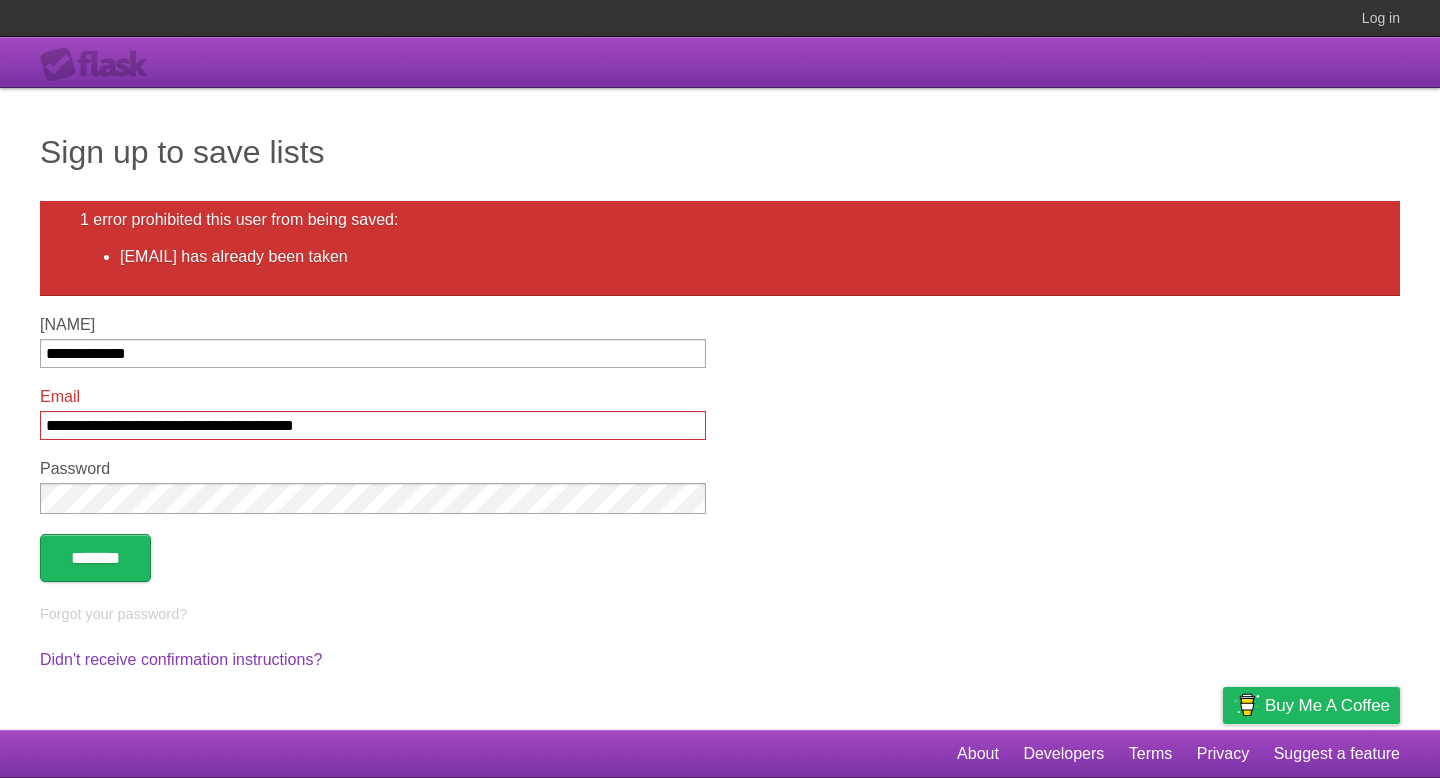 scroll, scrollTop: 0, scrollLeft: 0, axis: both 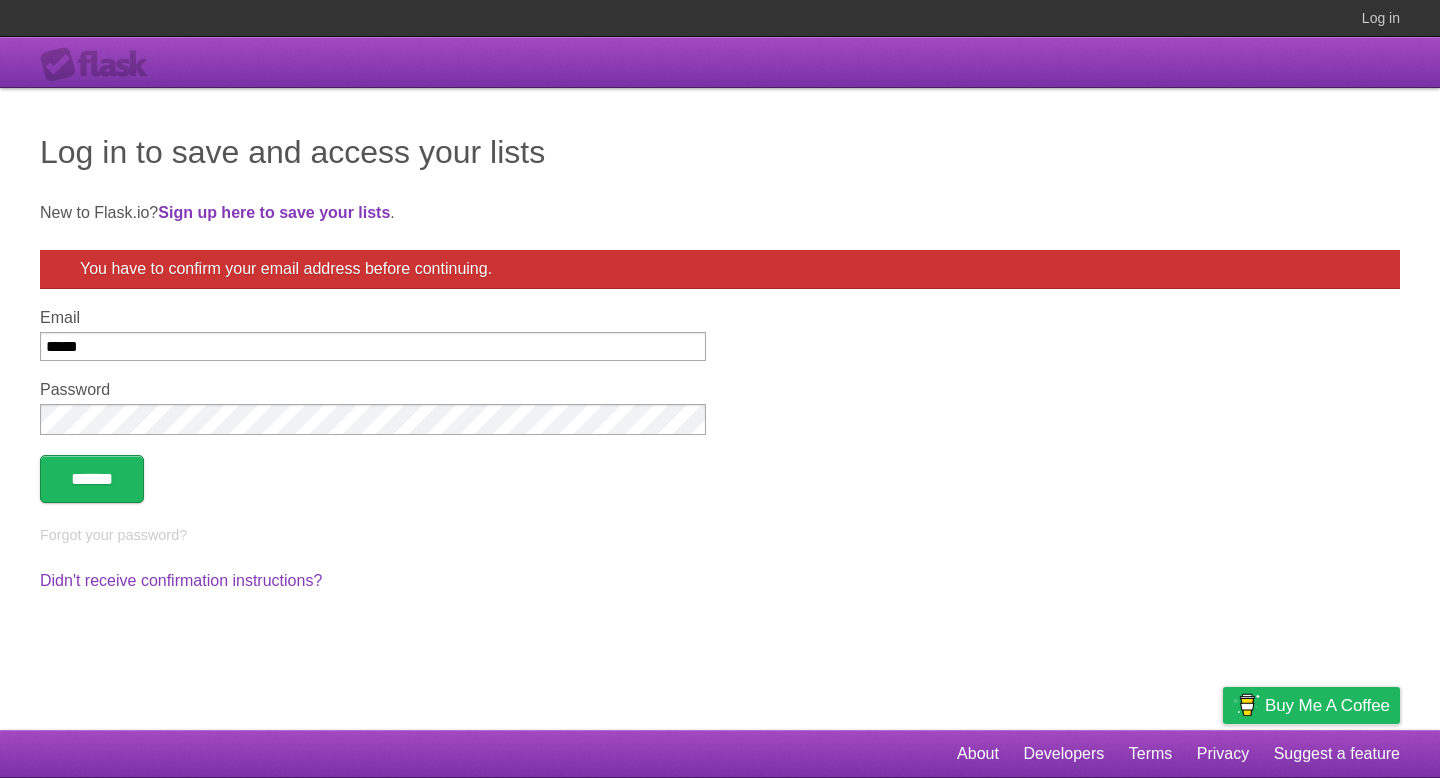 type on "**********" 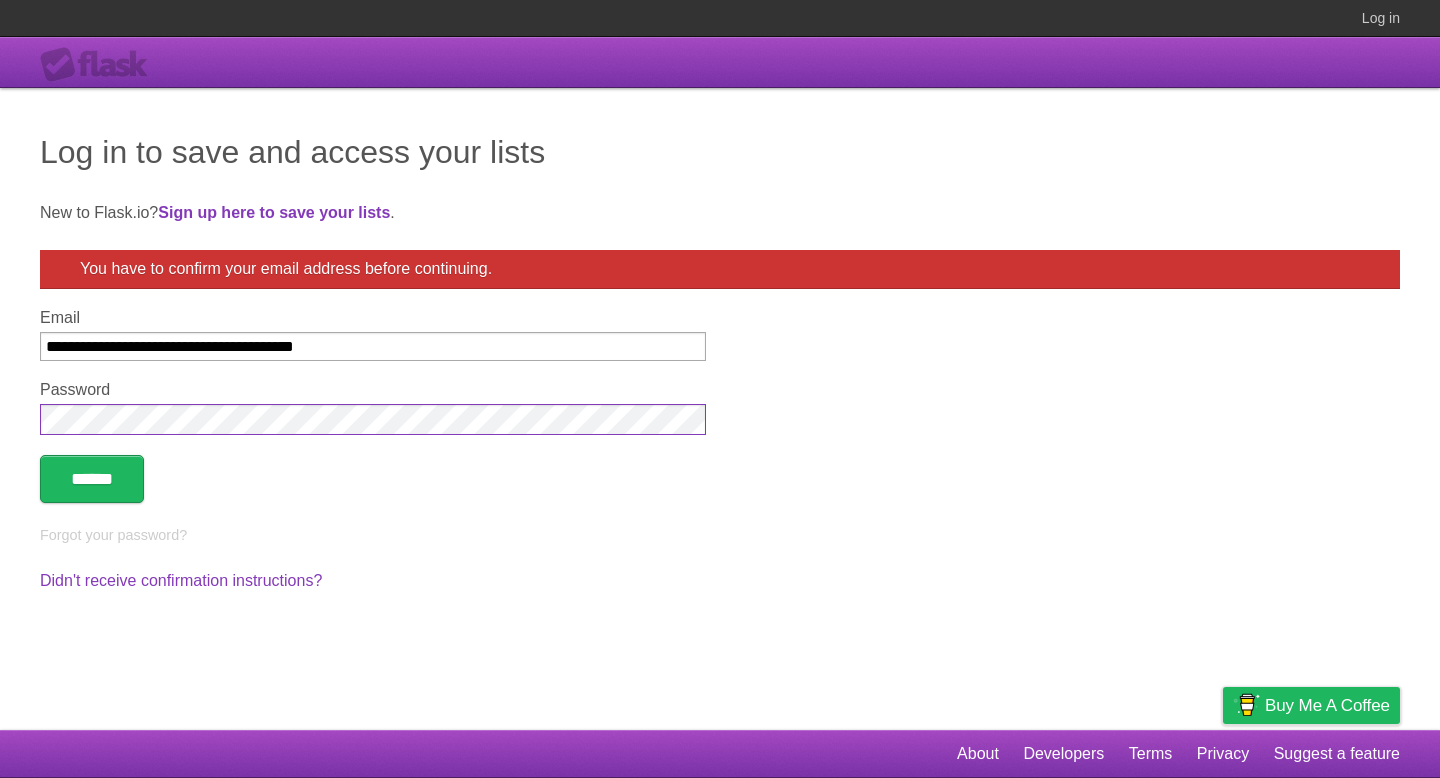 click on "******" at bounding box center (92, 479) 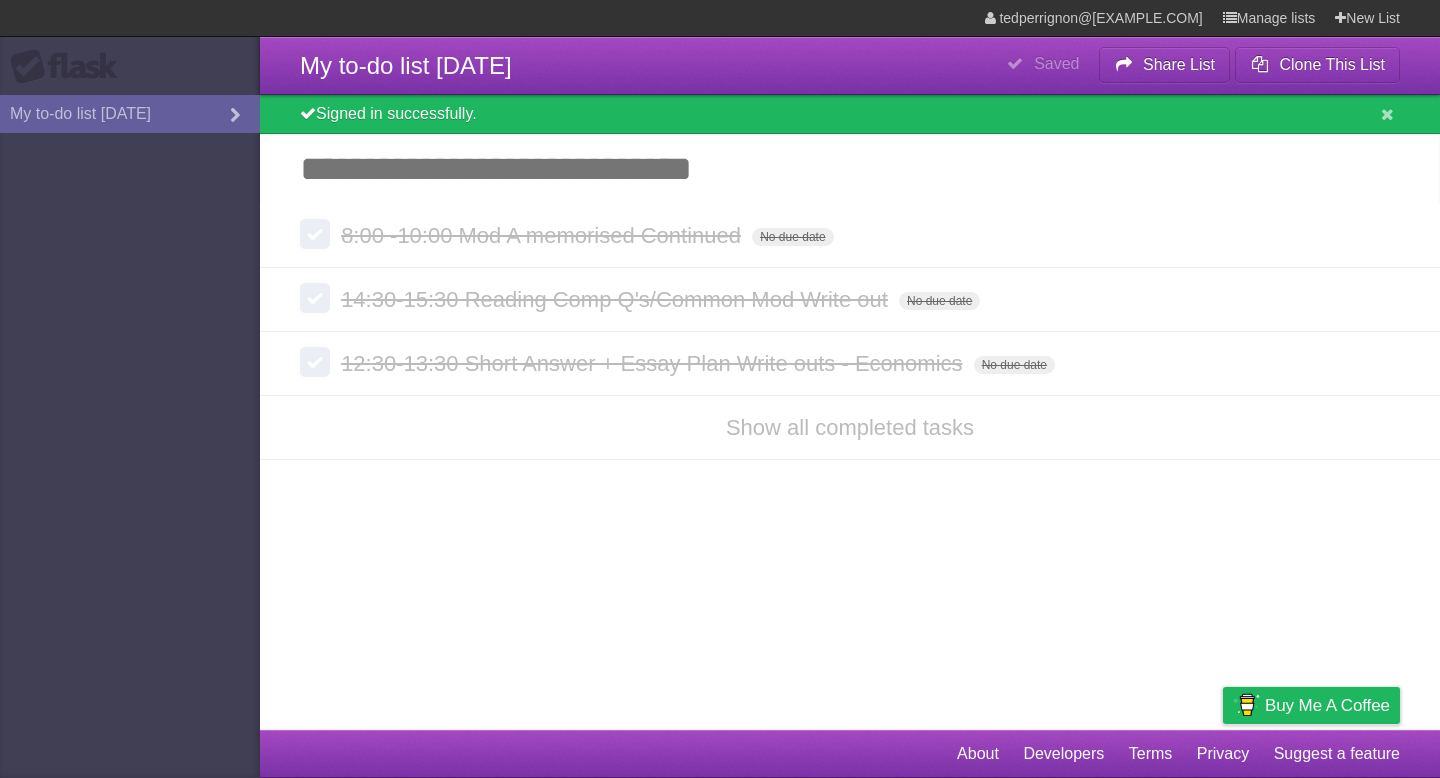 scroll, scrollTop: 0, scrollLeft: 0, axis: both 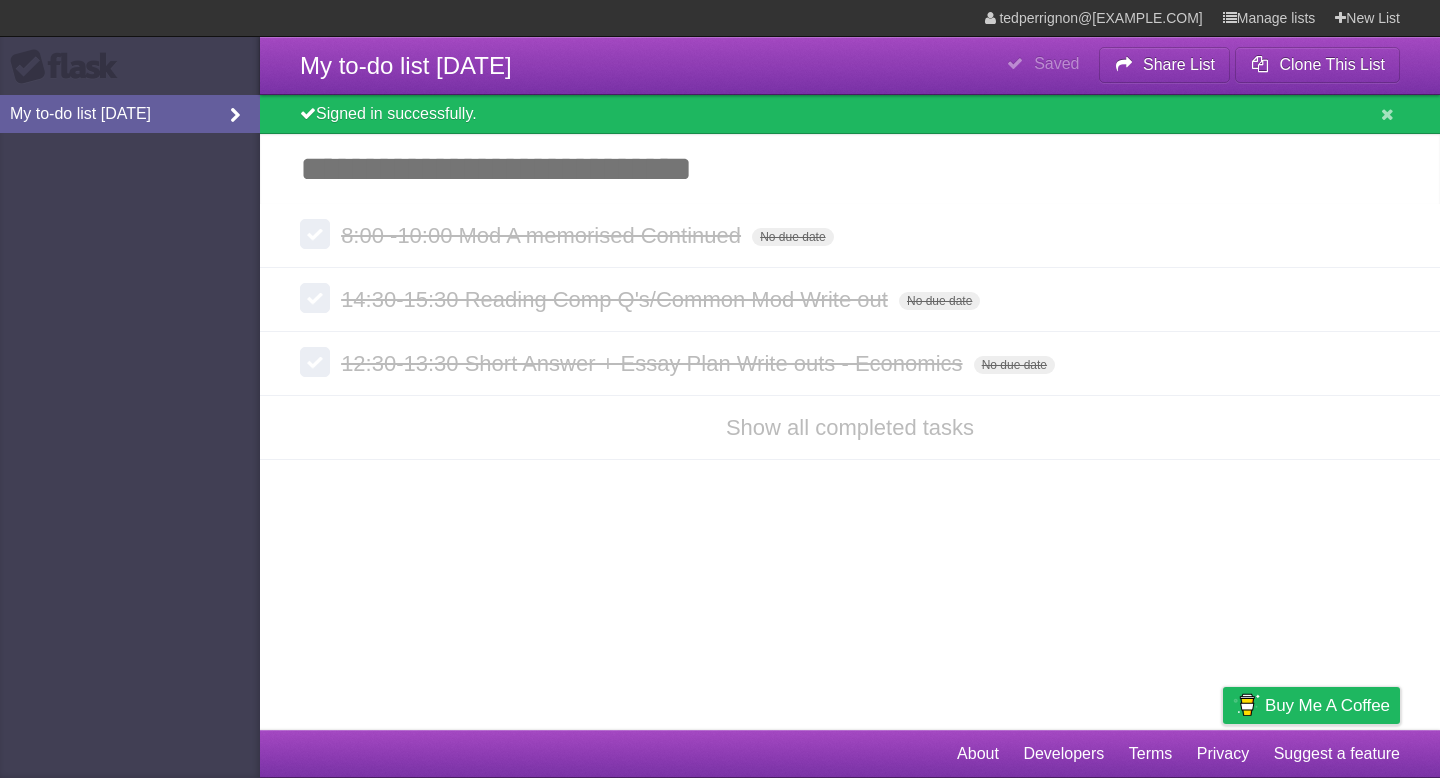 click at bounding box center [235, 116] 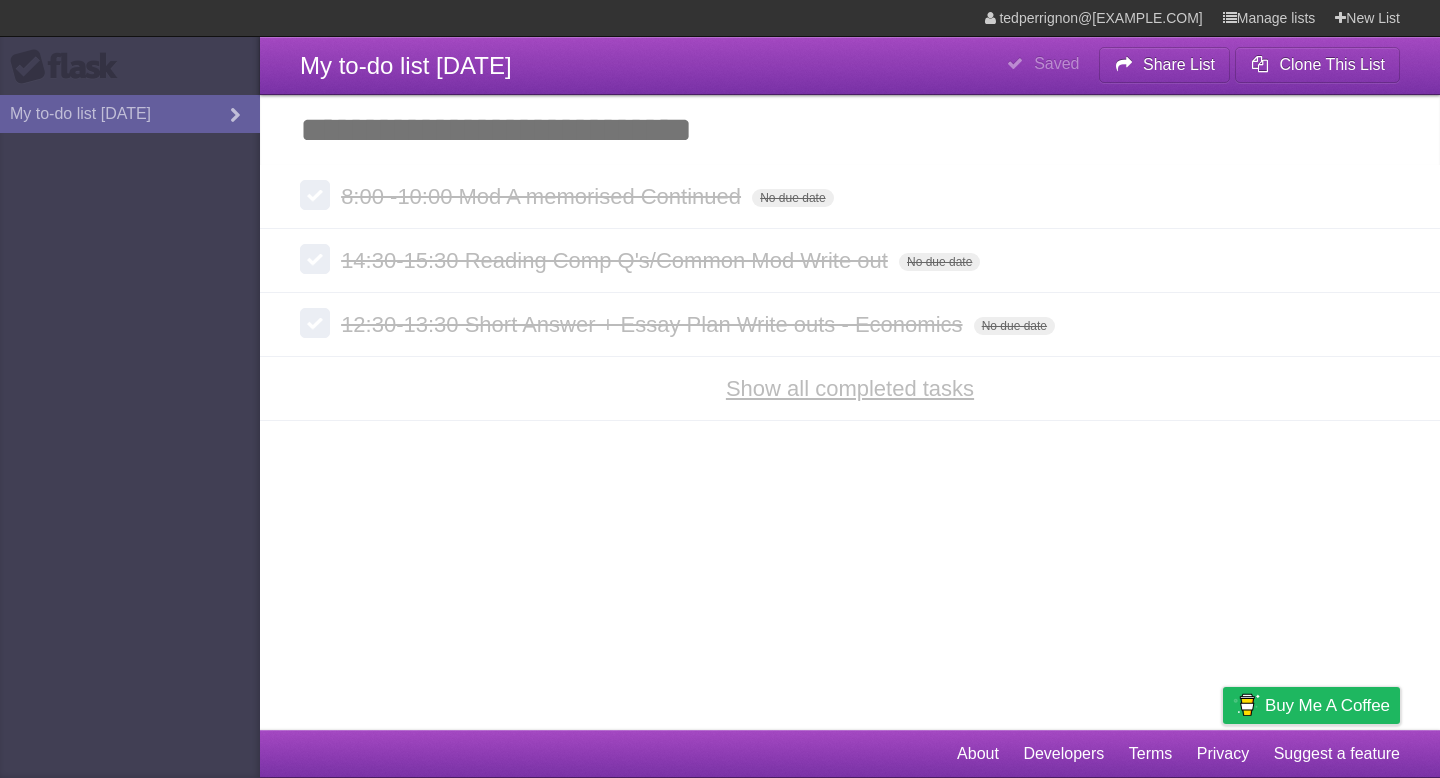 click on "Show all completed tasks" at bounding box center [850, 388] 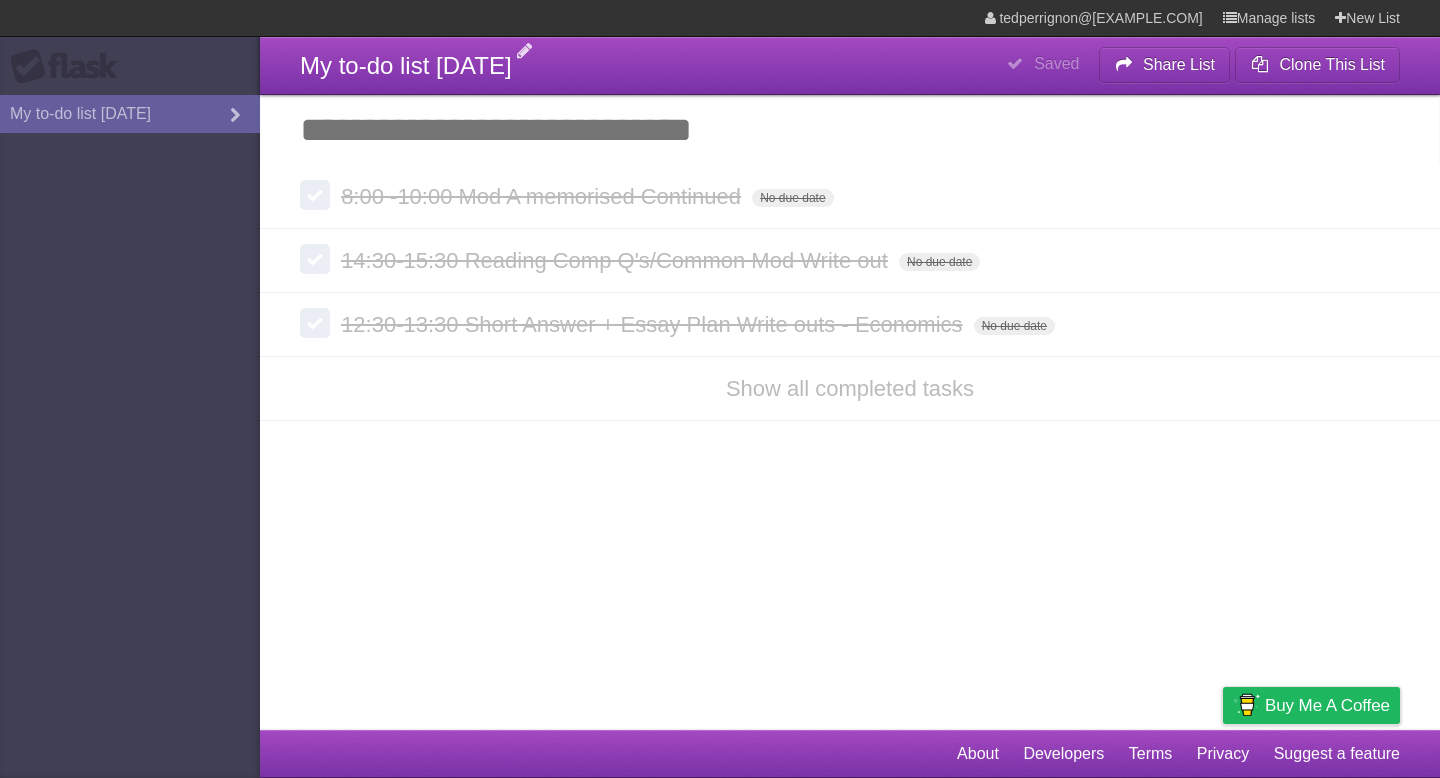 click on "My to-do list [DATE]" at bounding box center (406, 65) 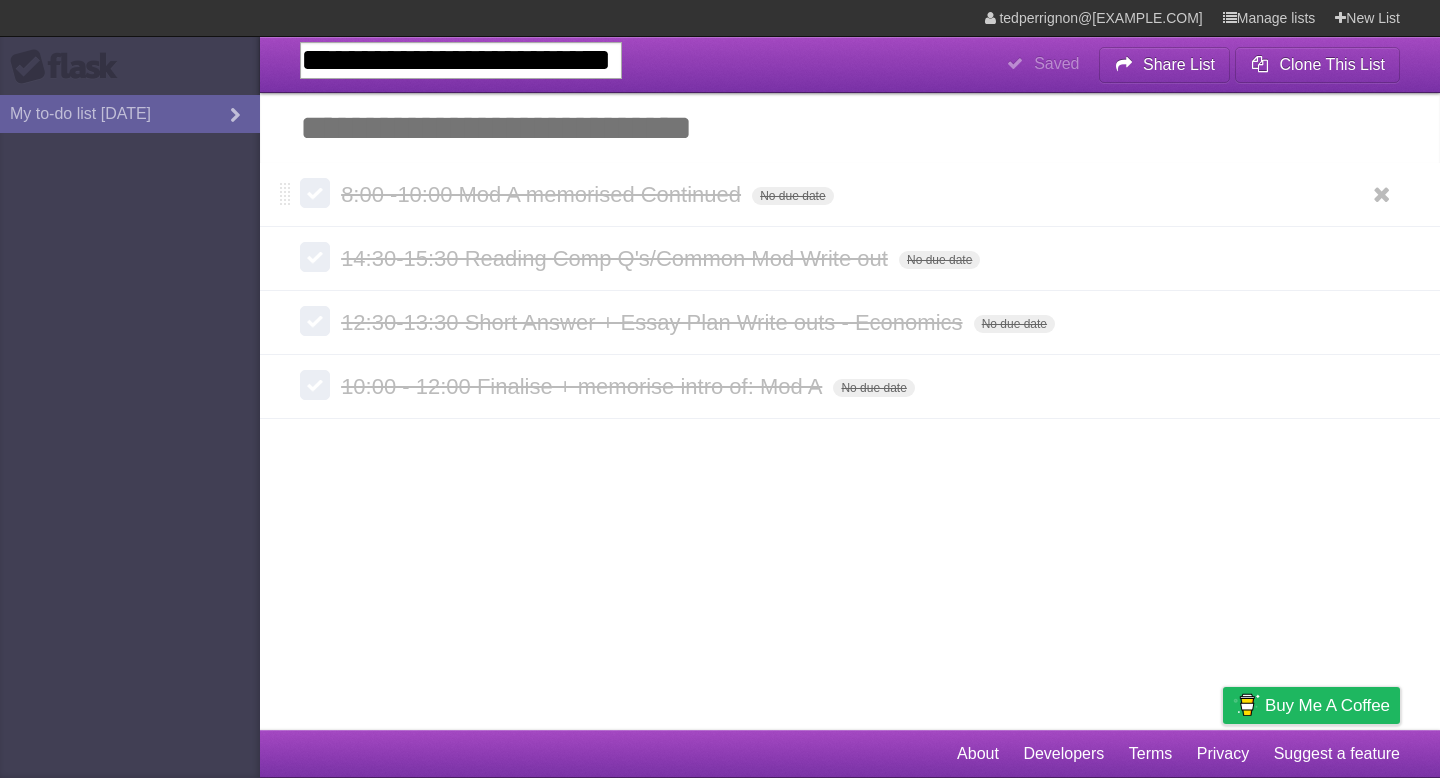 click on "8:00 -10:00 Mod A memorised Continued
No due date
White
Red
Blue
Green
Purple
Orange" at bounding box center [850, 194] 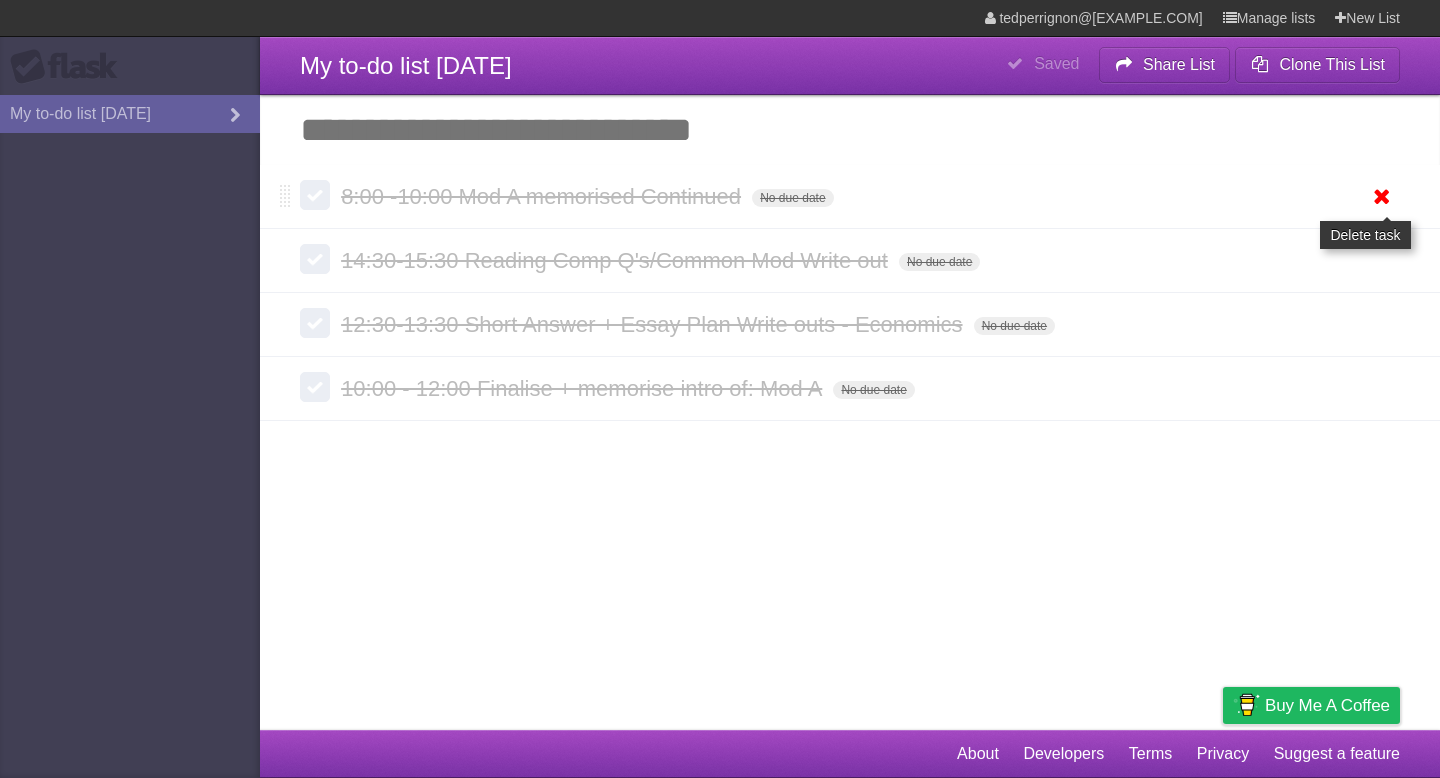 click at bounding box center (1382, 196) 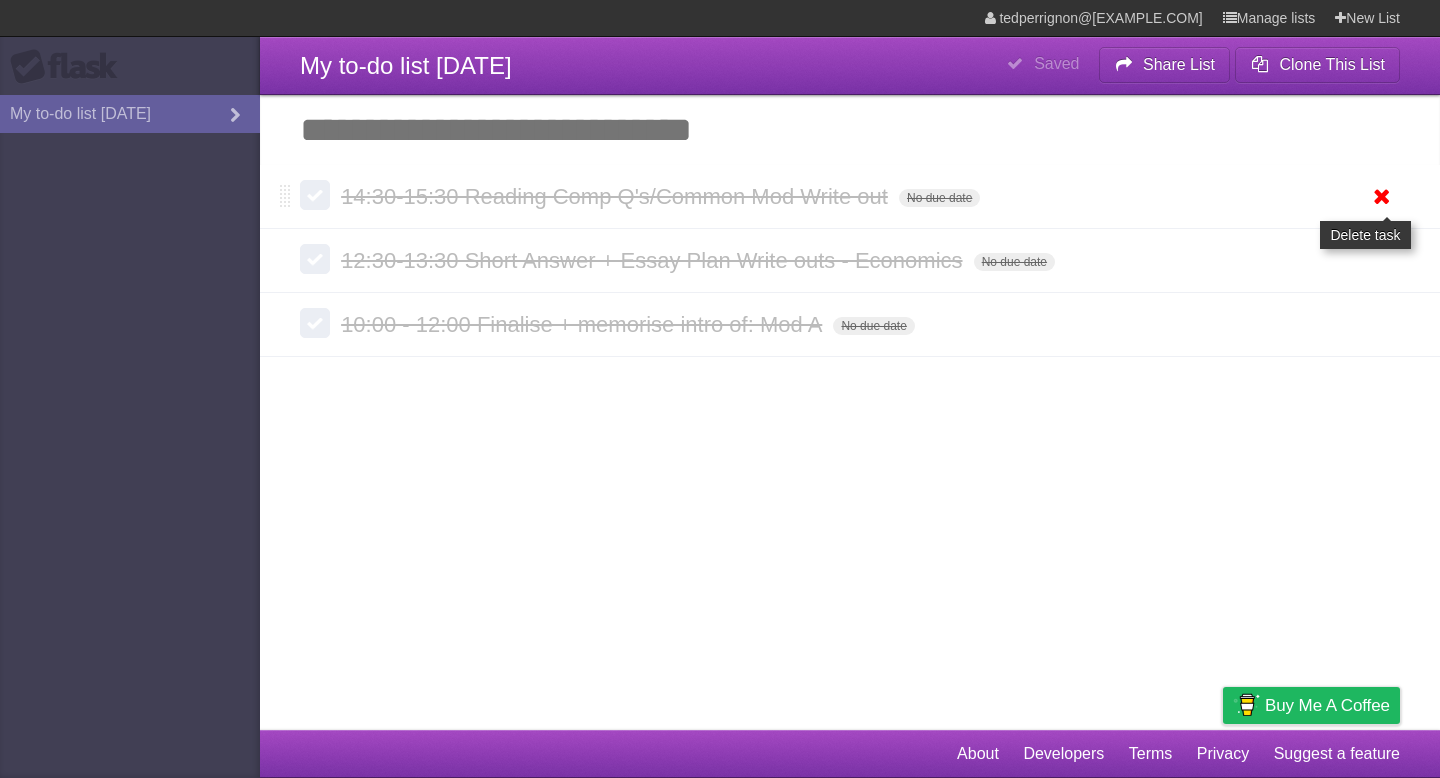 click at bounding box center (1382, 196) 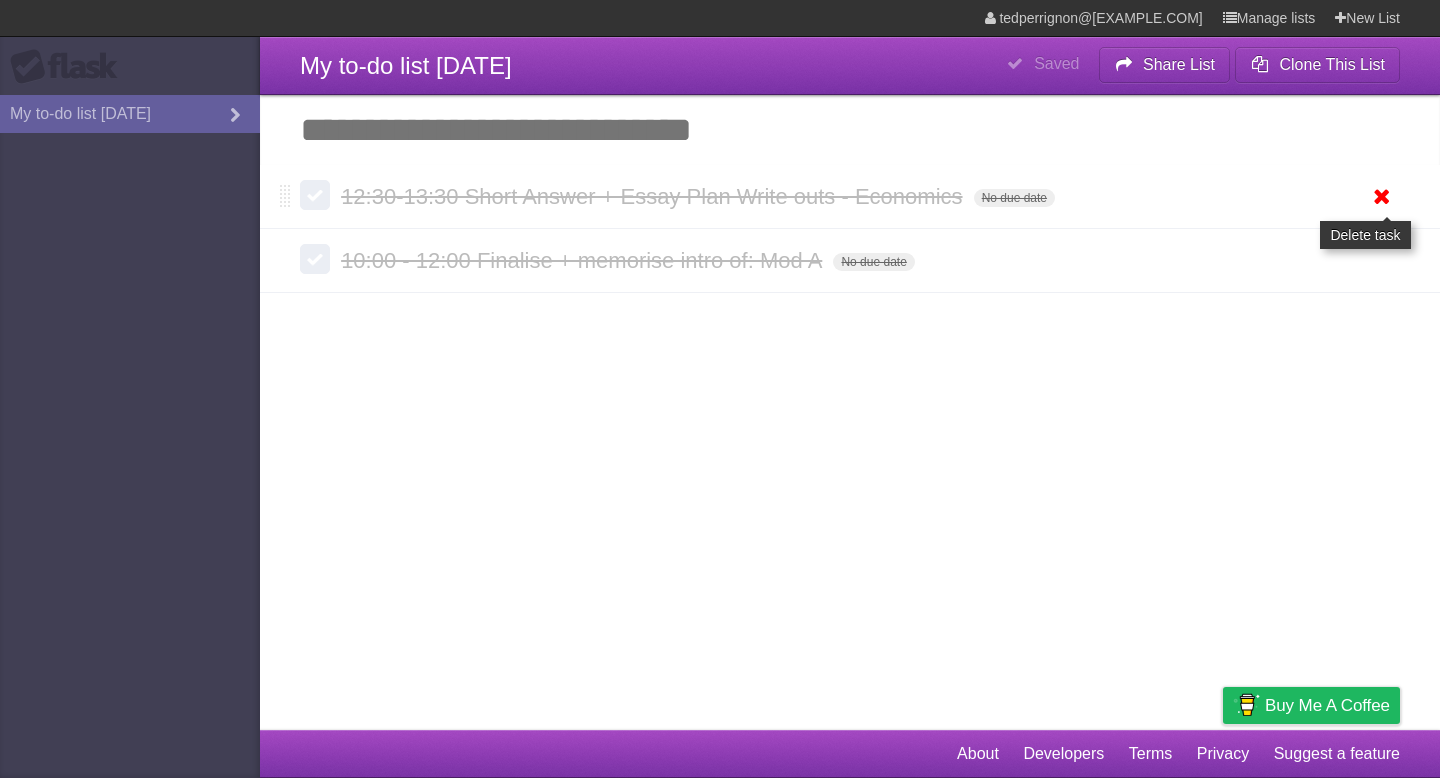 click at bounding box center [1382, 196] 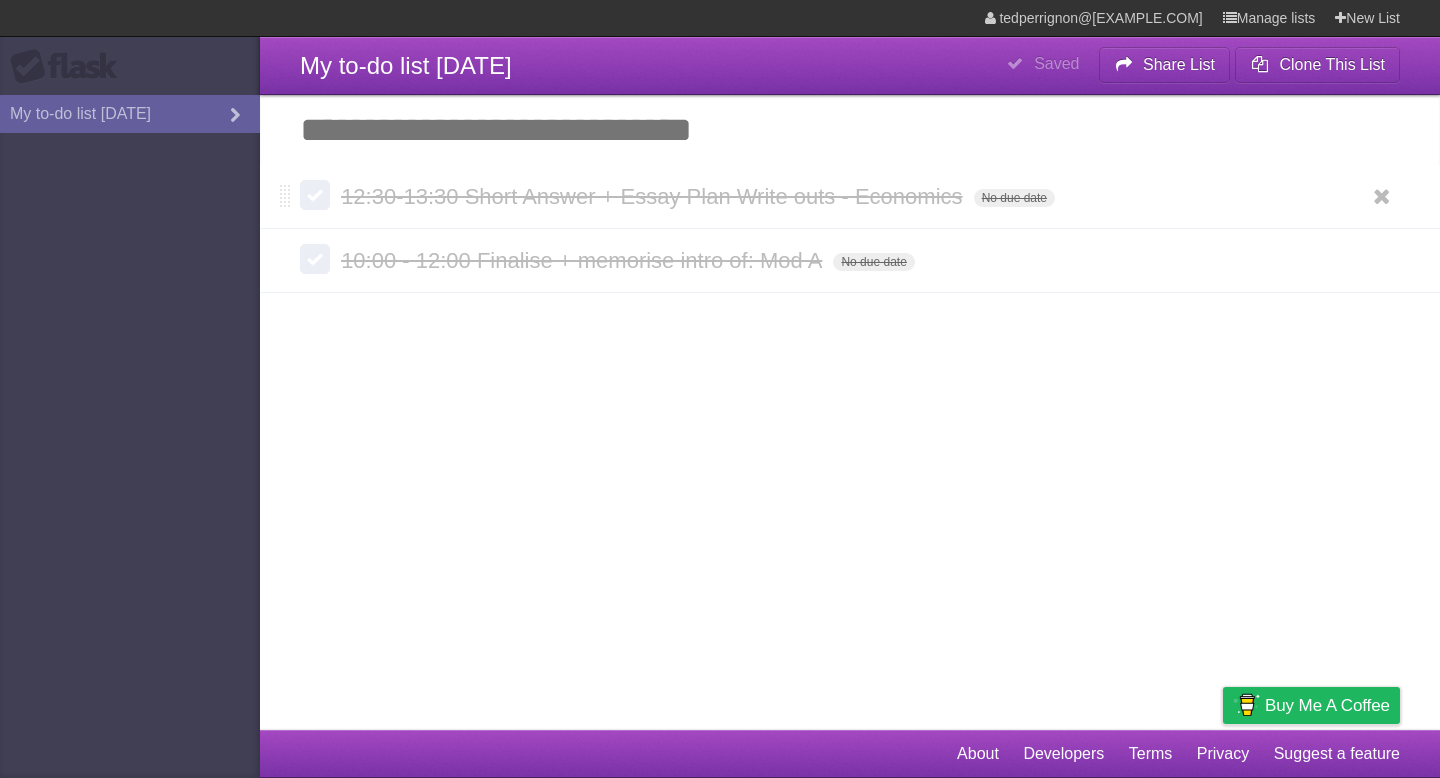 click on "White
Red
Blue
Green
Purple
Orange" at bounding box center (1379, 196) 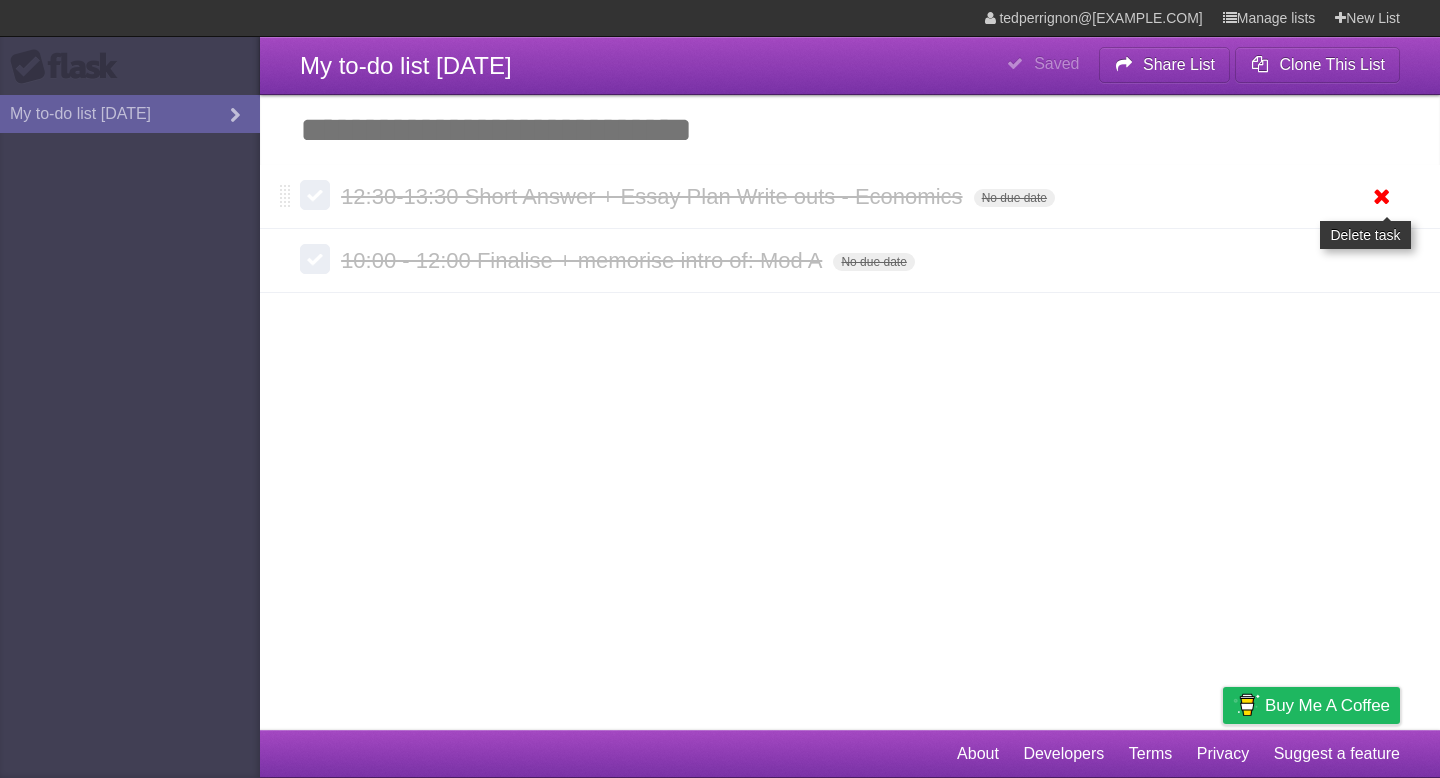 click at bounding box center (1382, 196) 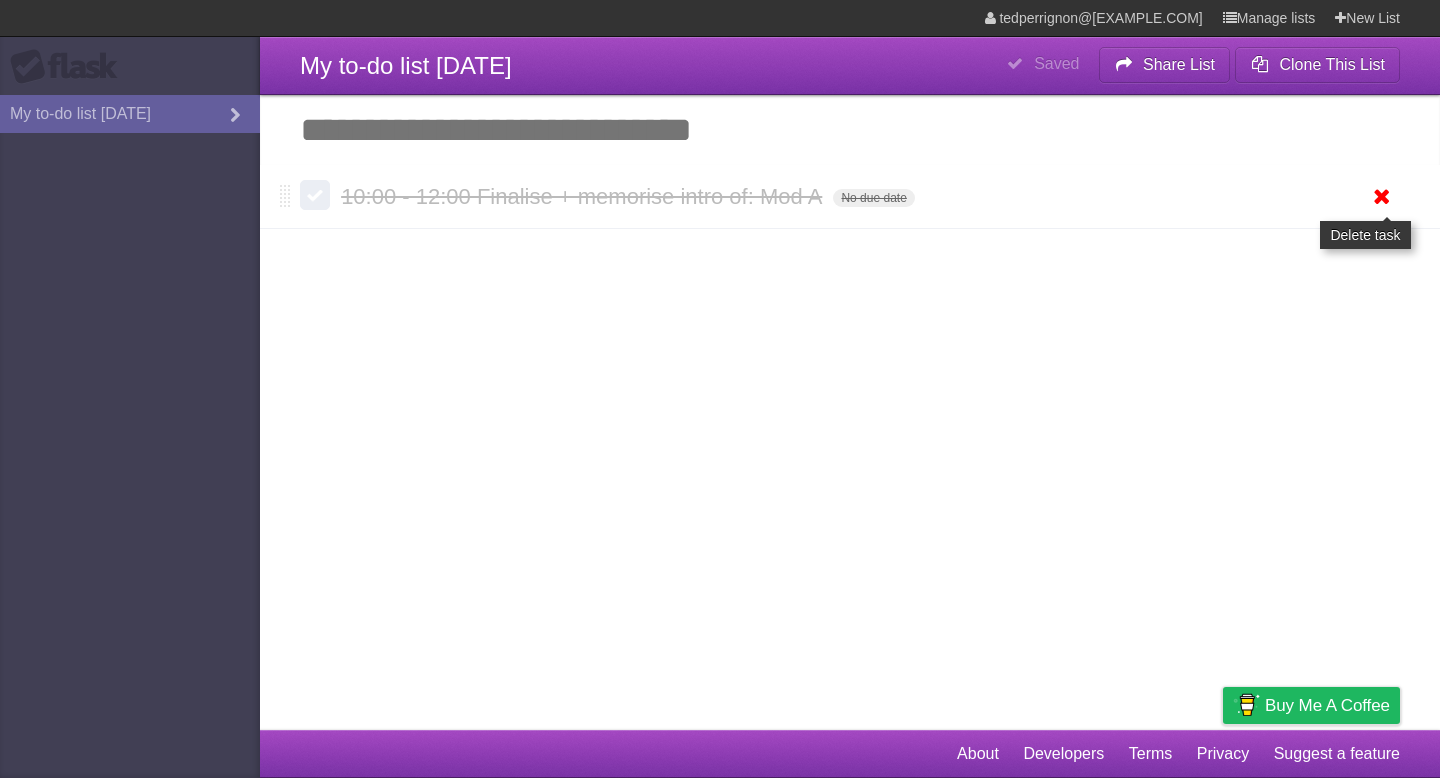 click at bounding box center (1382, 196) 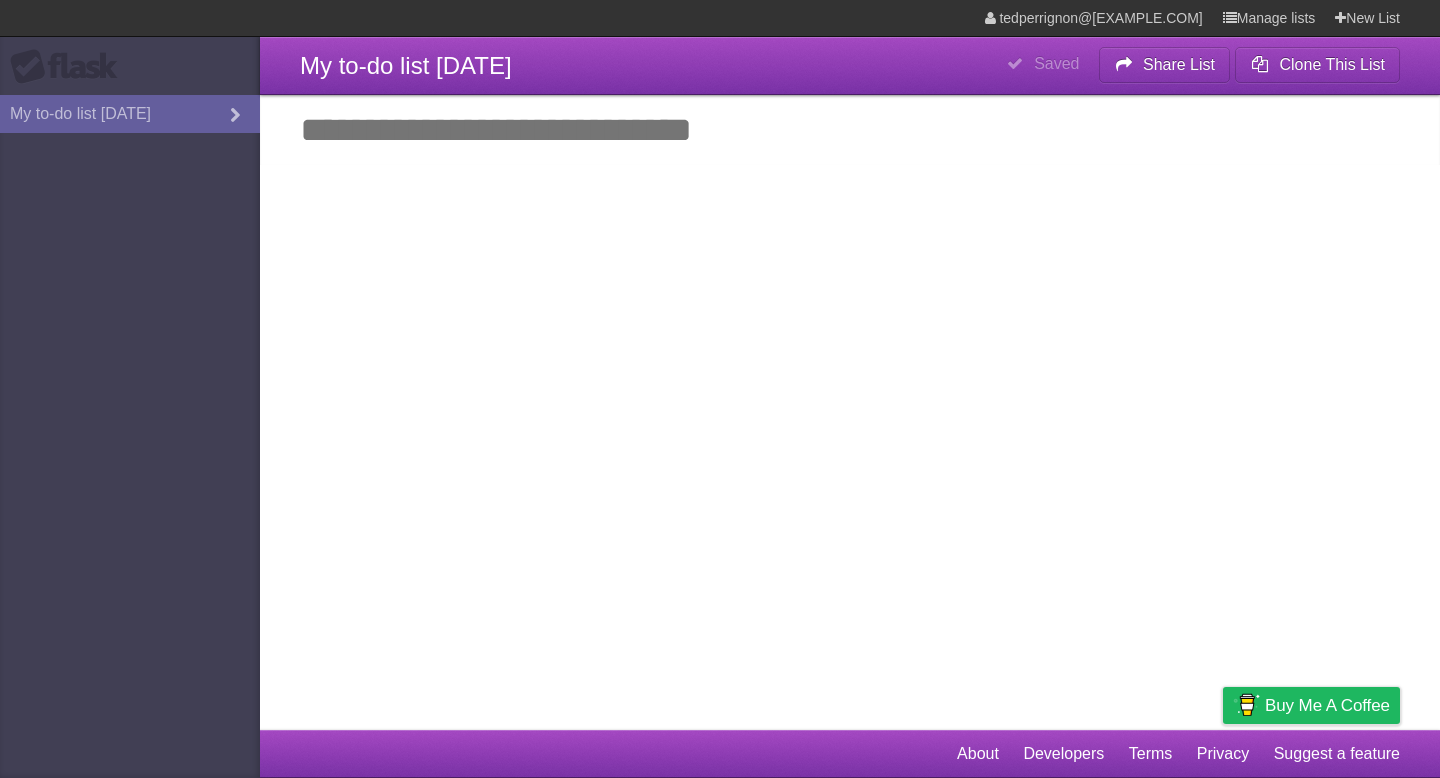click on "Add another task" at bounding box center [850, 130] 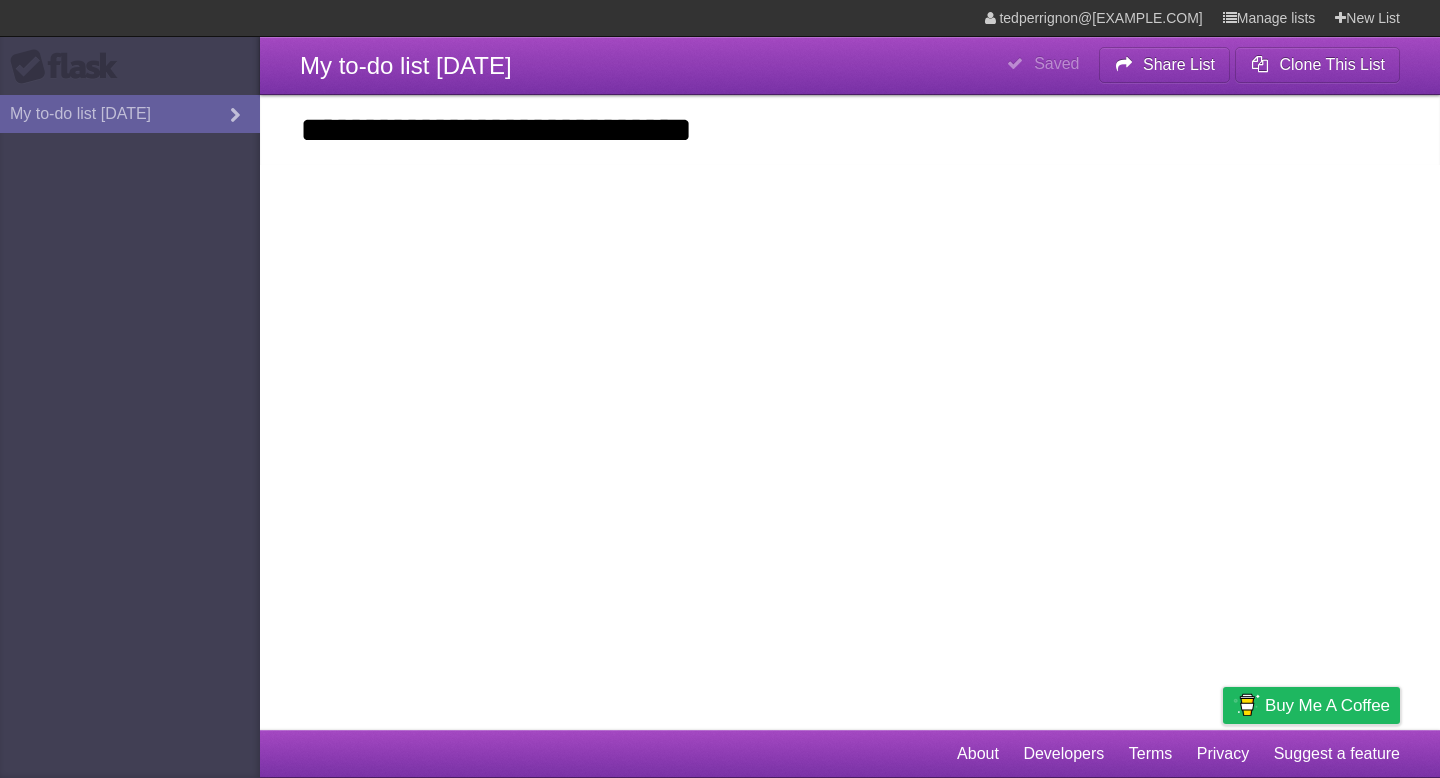 click on "**********" at bounding box center (850, 130) 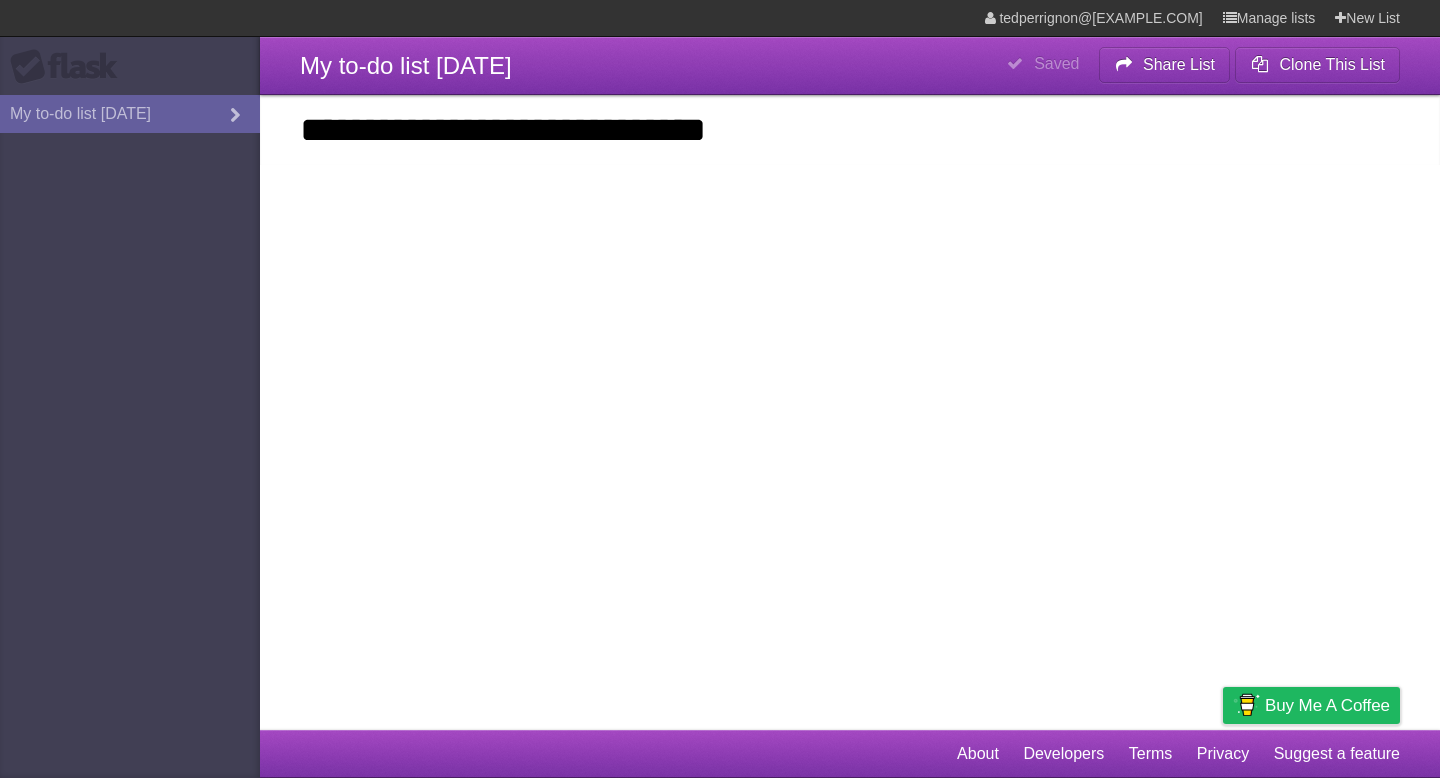 type on "**********" 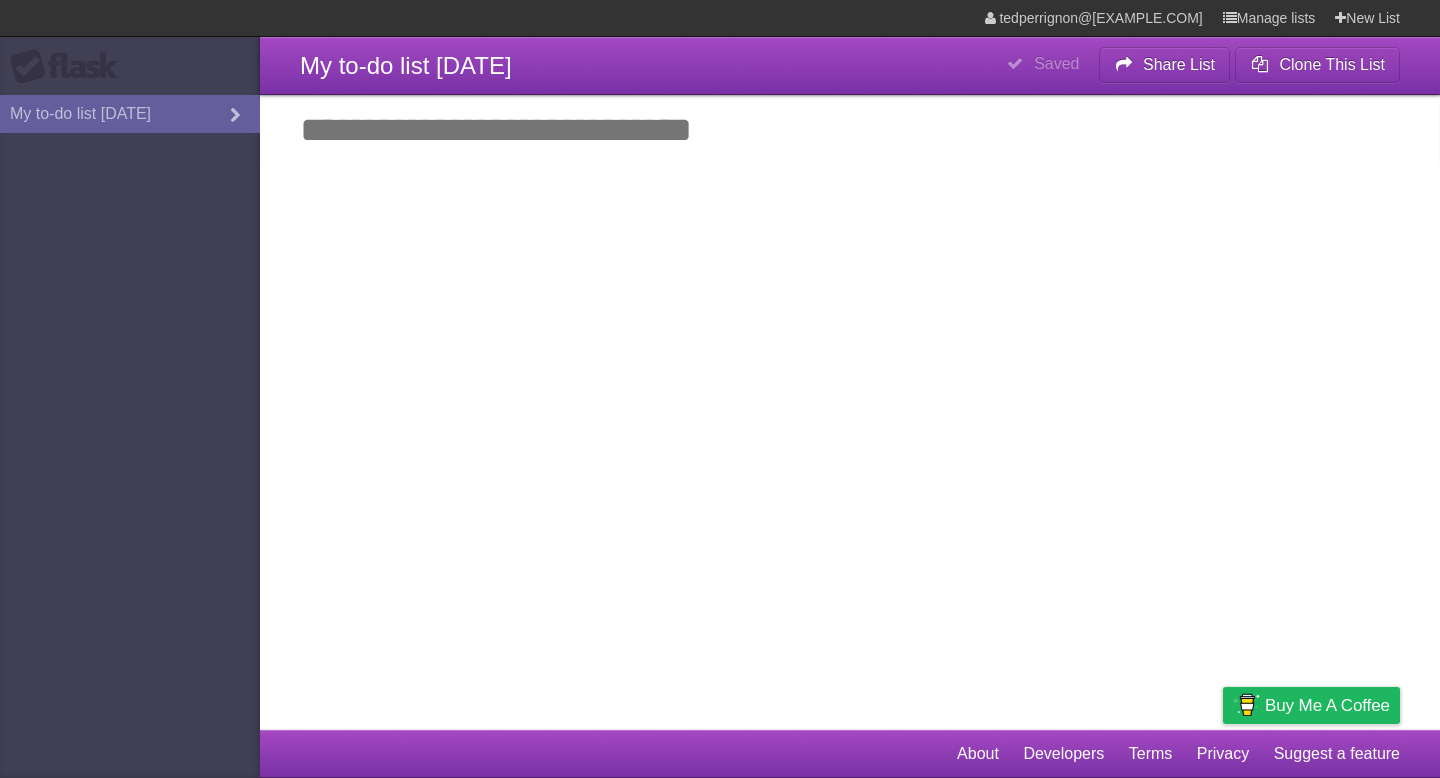 click on "**********" at bounding box center (720, 365) 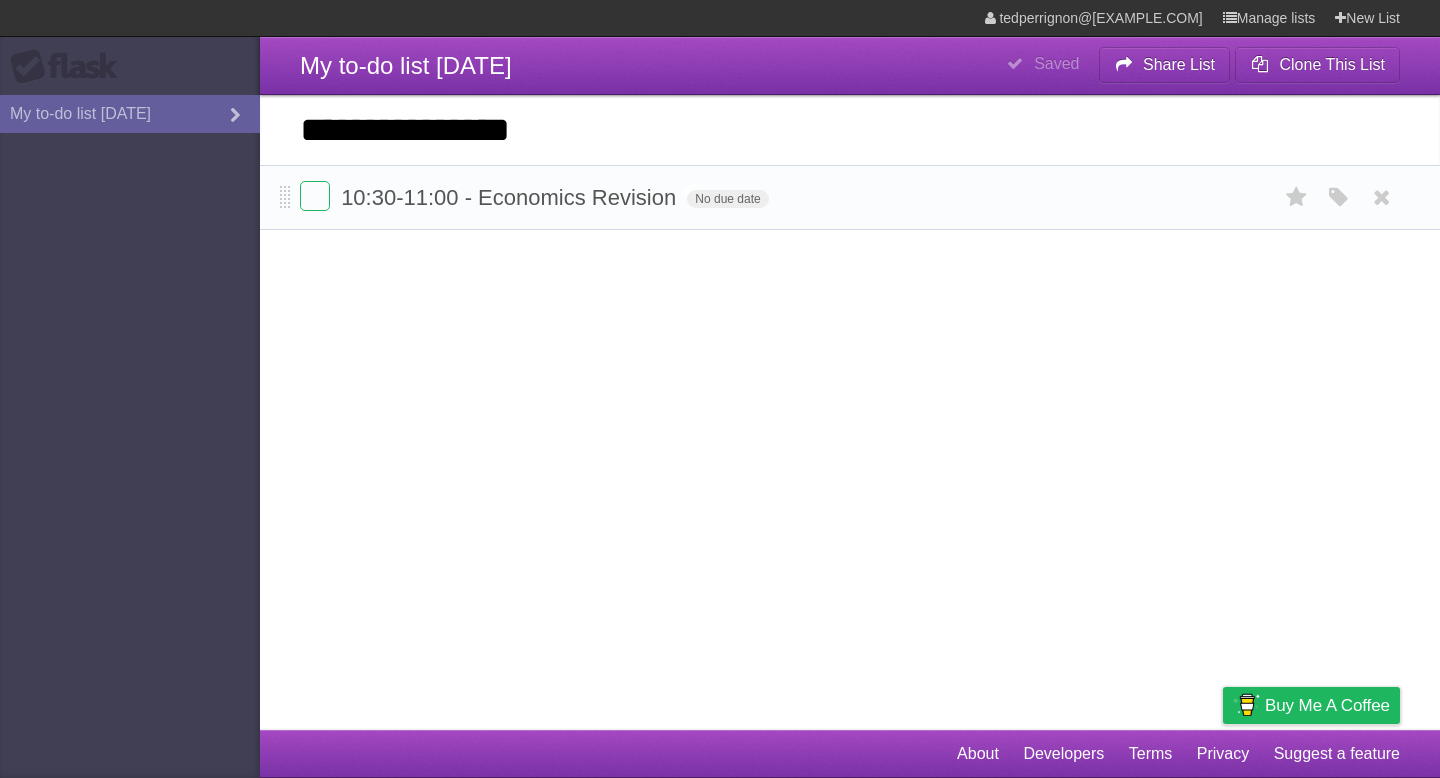 type on "**********" 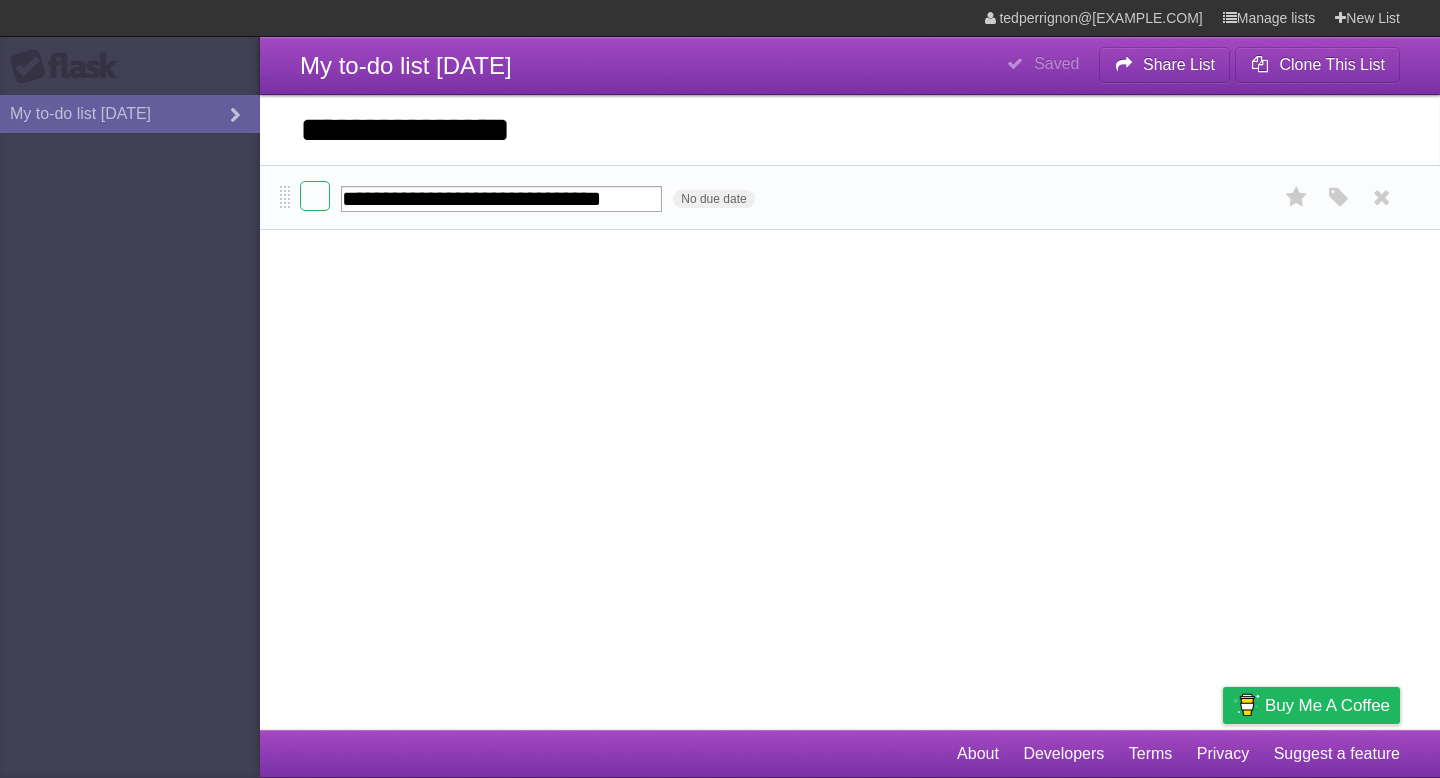 click on "**********" at bounding box center (501, 199) 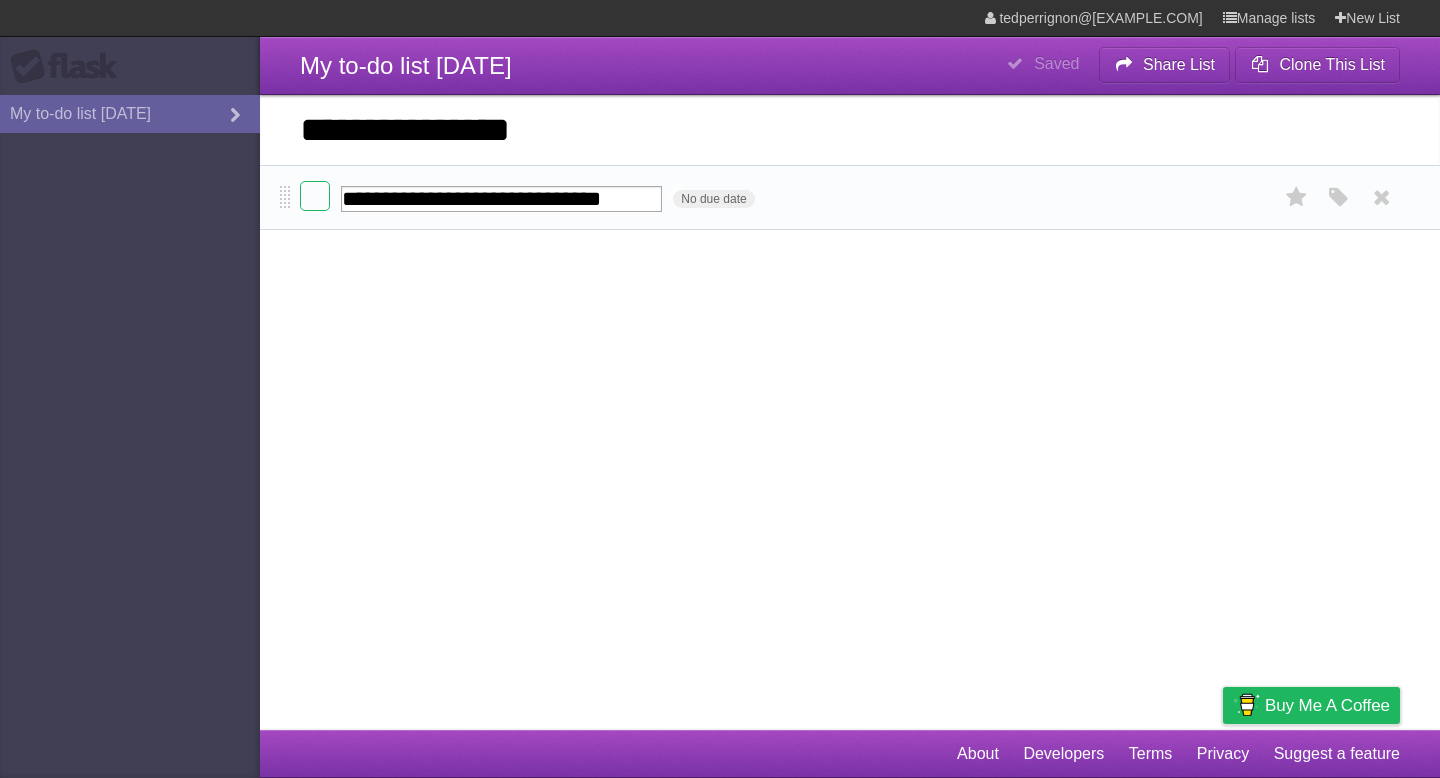 click on "**********" at bounding box center [501, 199] 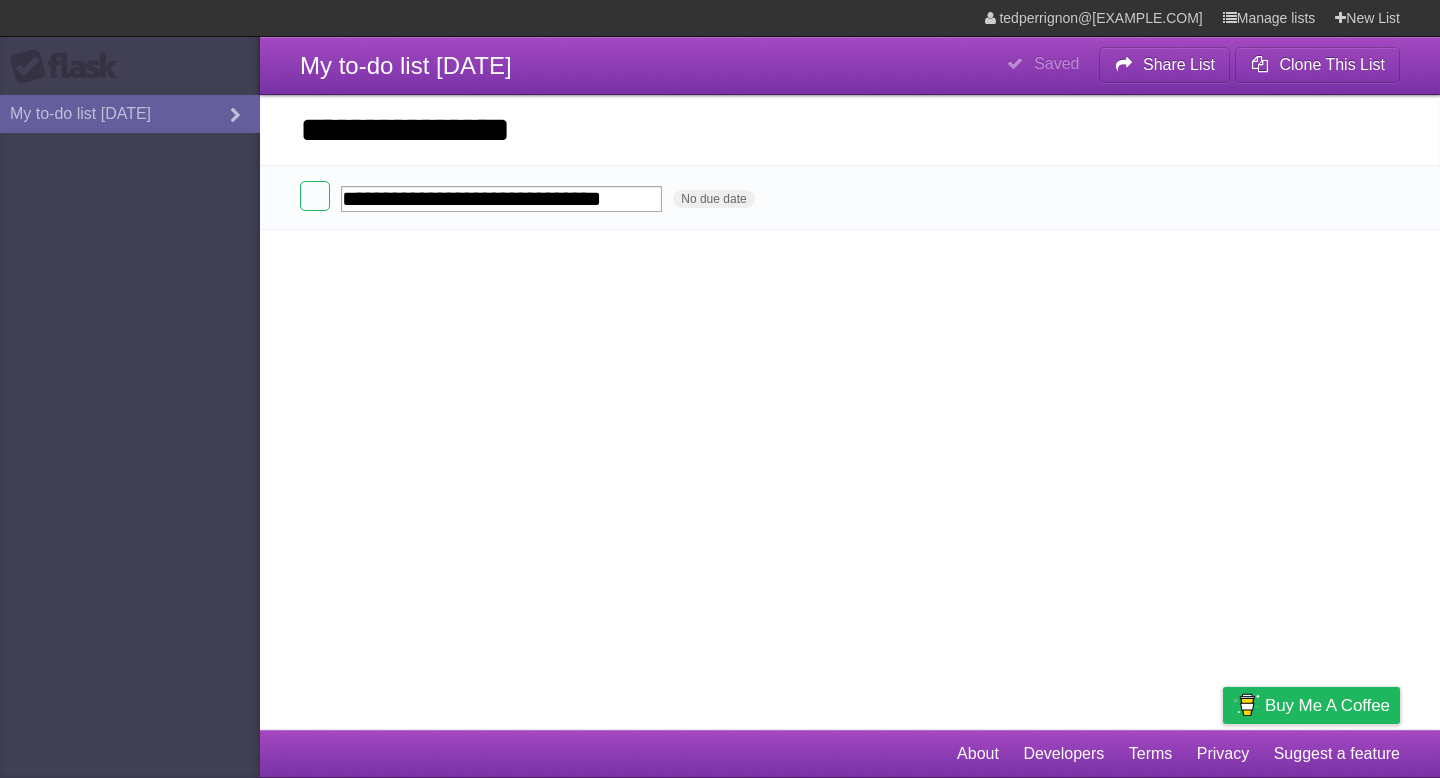click on "**********" at bounding box center [720, 365] 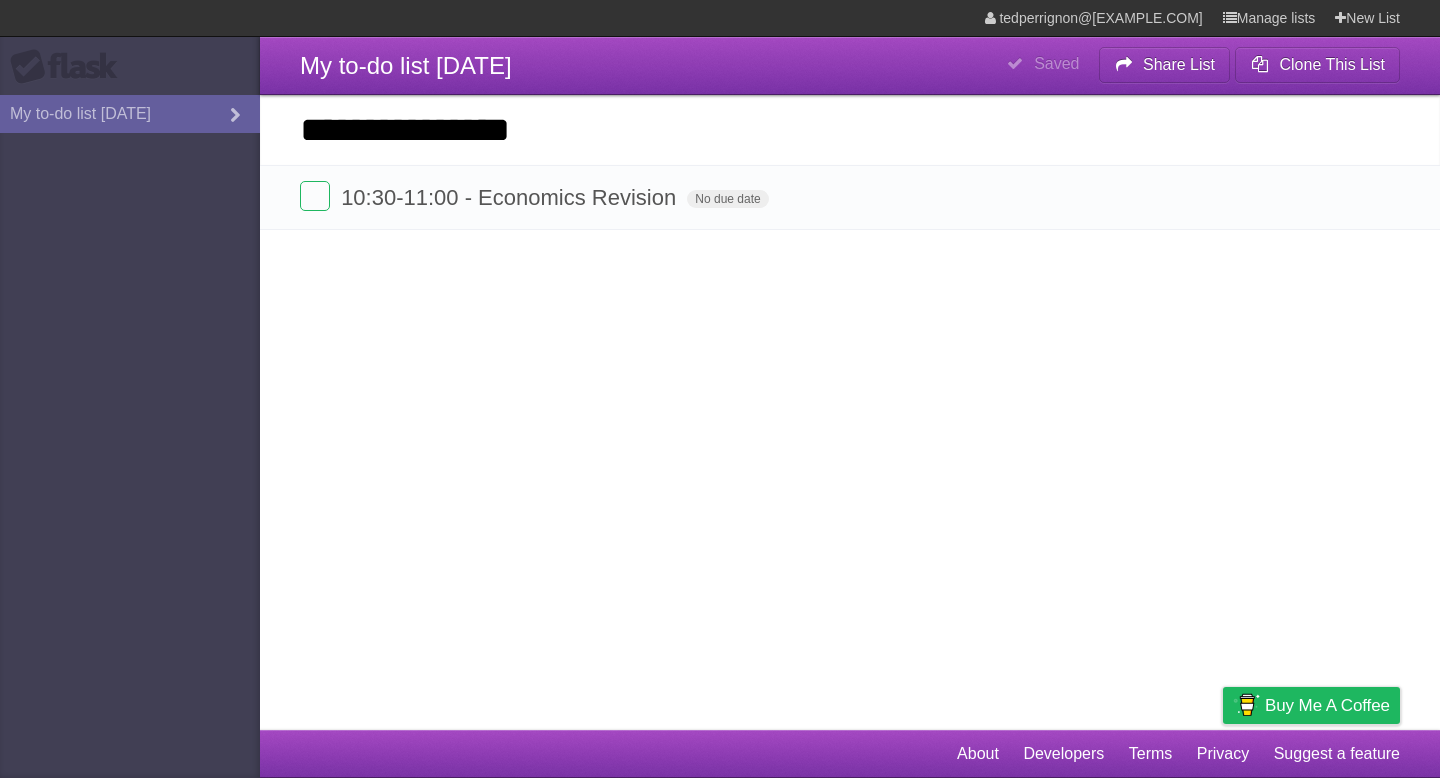 click on "**********" at bounding box center (850, 130) 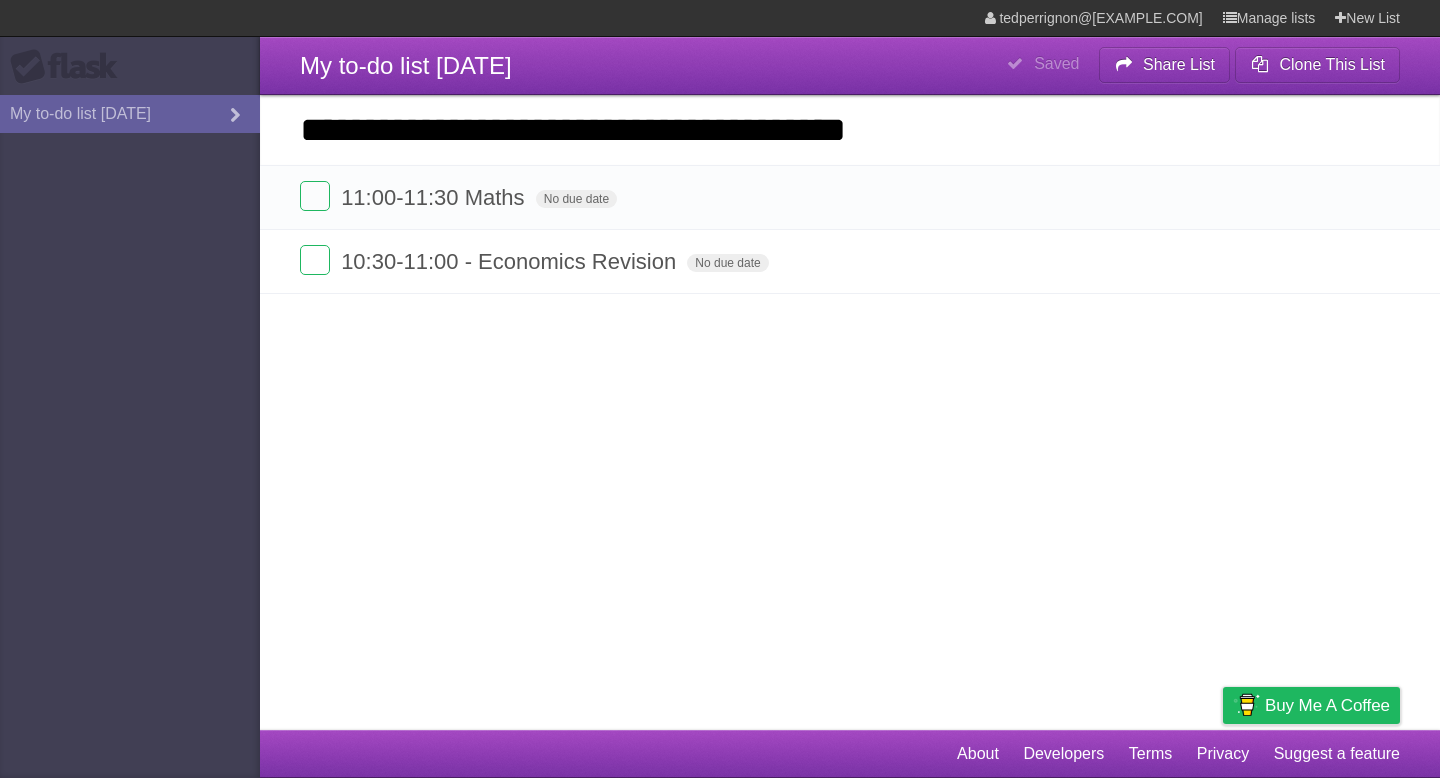 click on "**********" at bounding box center [850, 130] 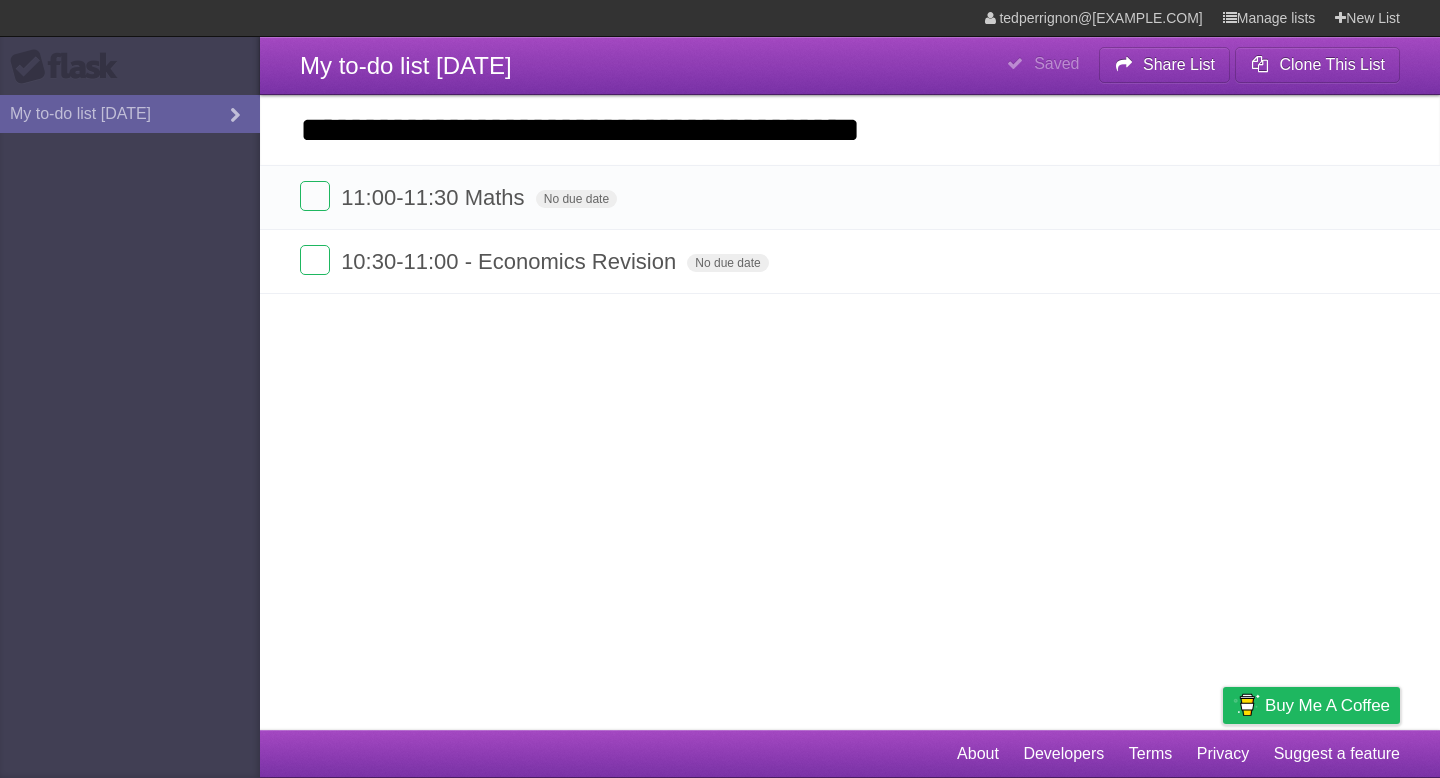 click on "**********" at bounding box center [850, 130] 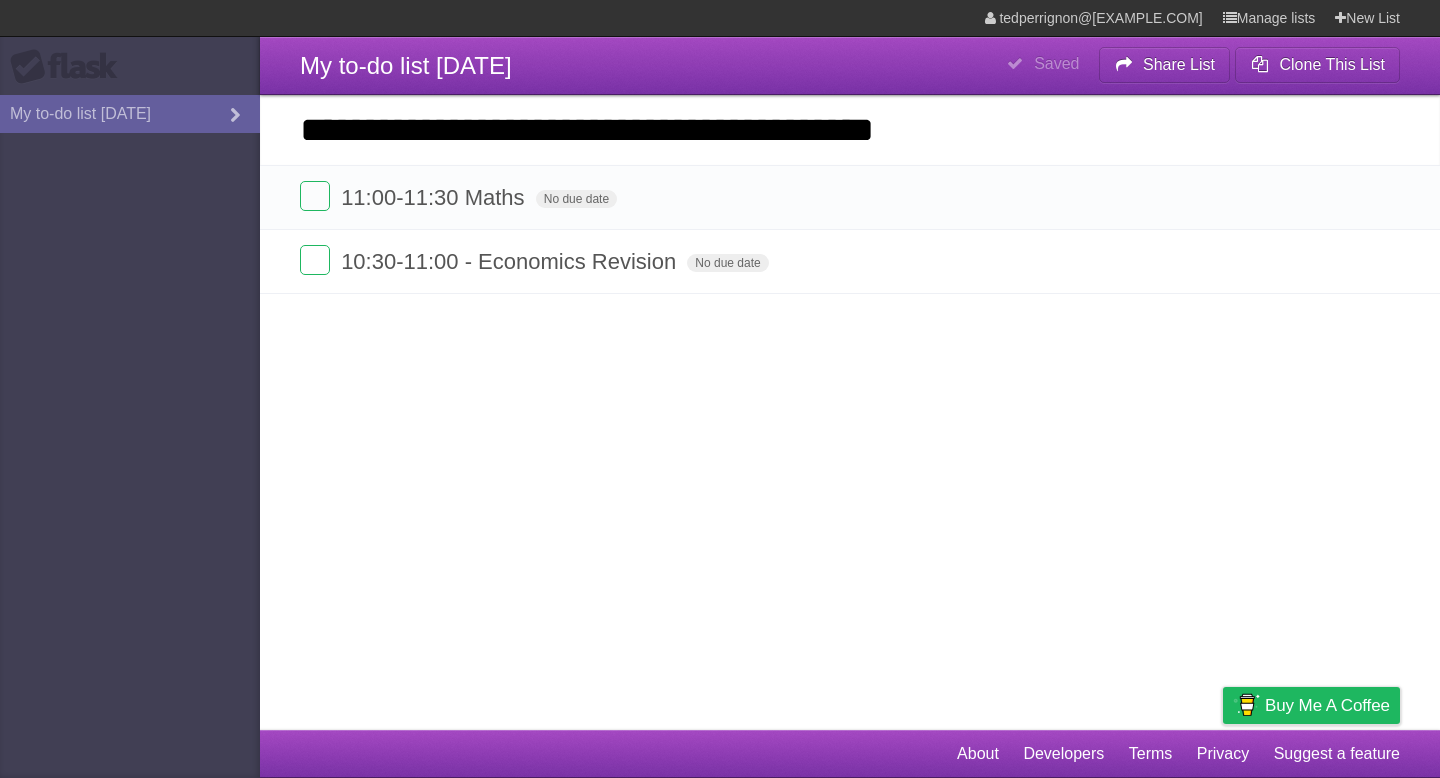 type on "**********" 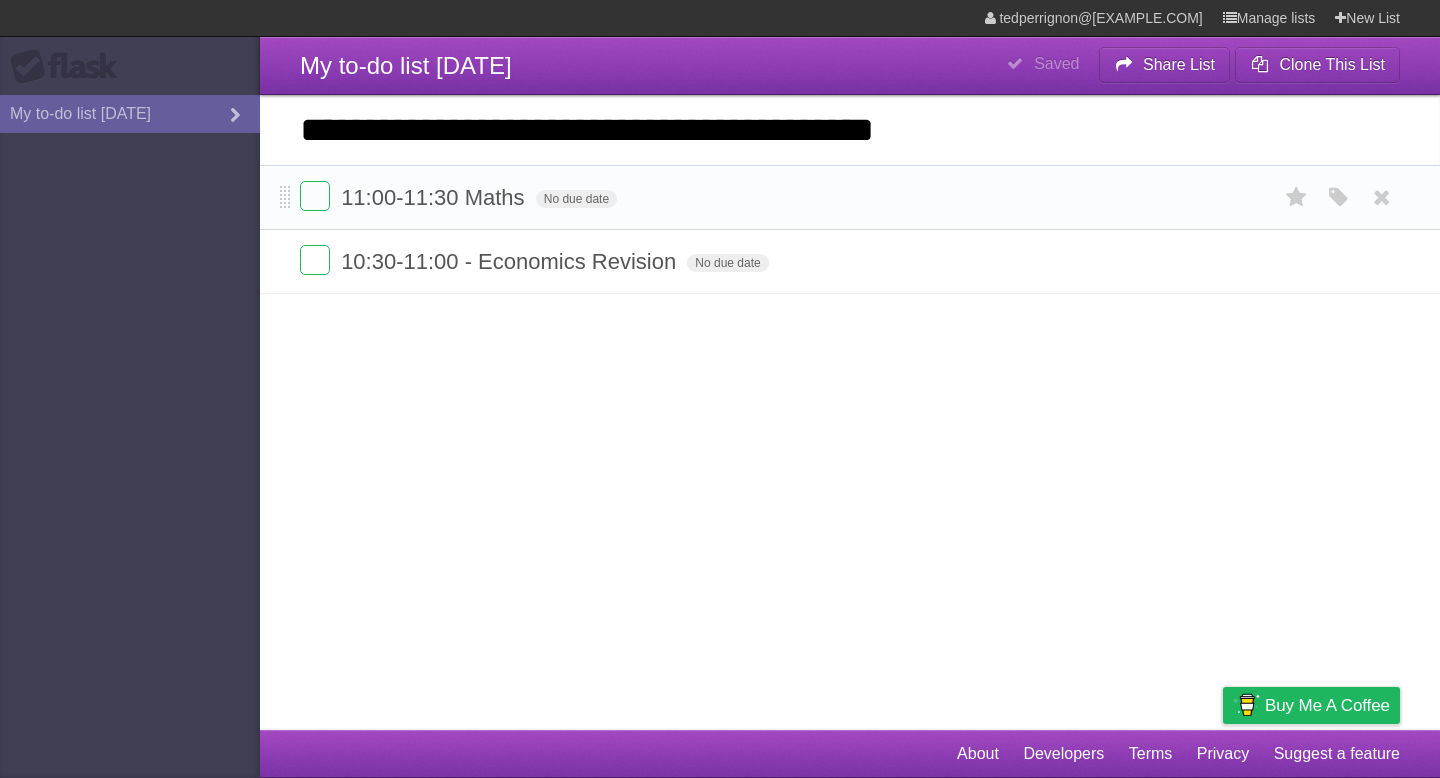 click on "11:00-11:30 Maths
No due date
White
Red
Blue
Green
Purple
Orange" at bounding box center (850, 197) 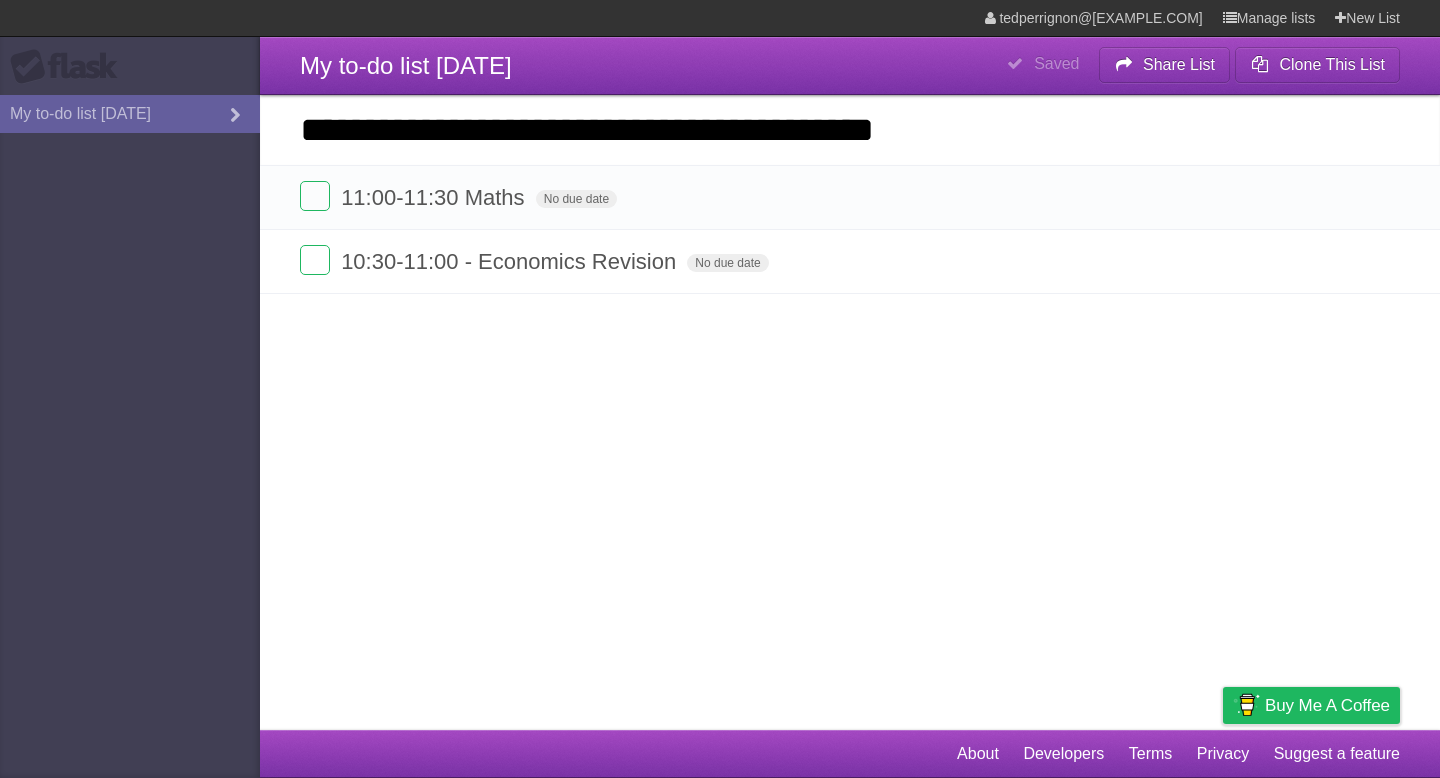 click on "**********" at bounding box center (850, 130) 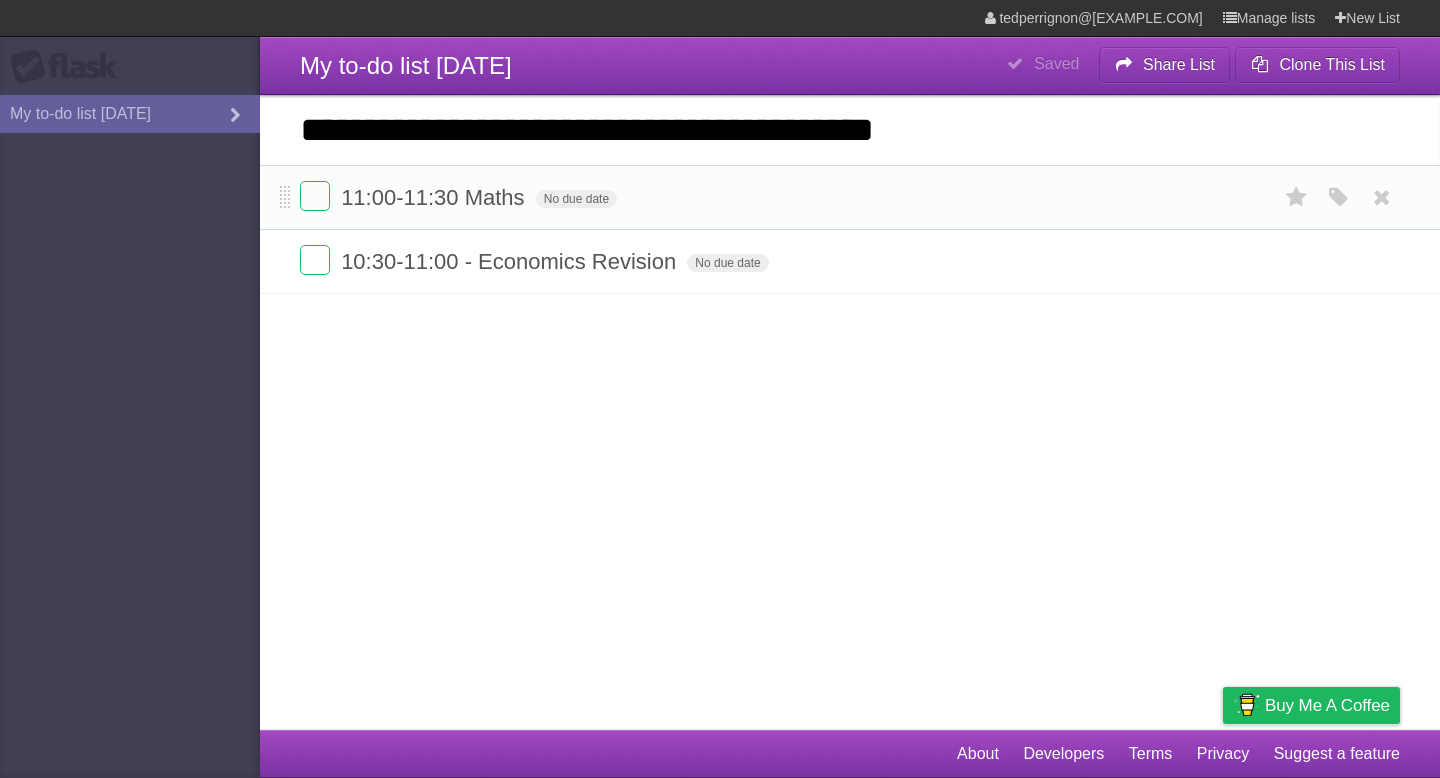 type 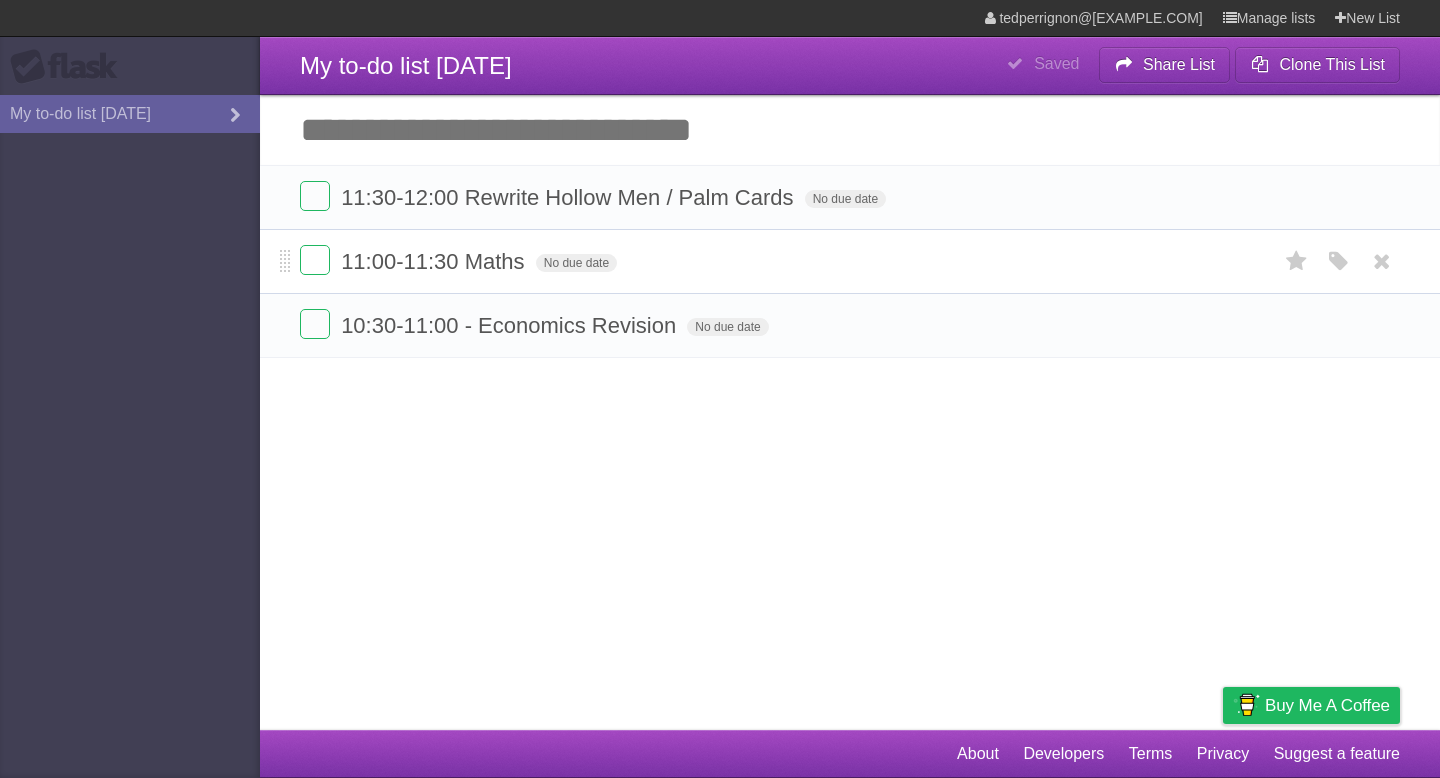 click on "11:00-11:30 Maths" at bounding box center [435, 261] 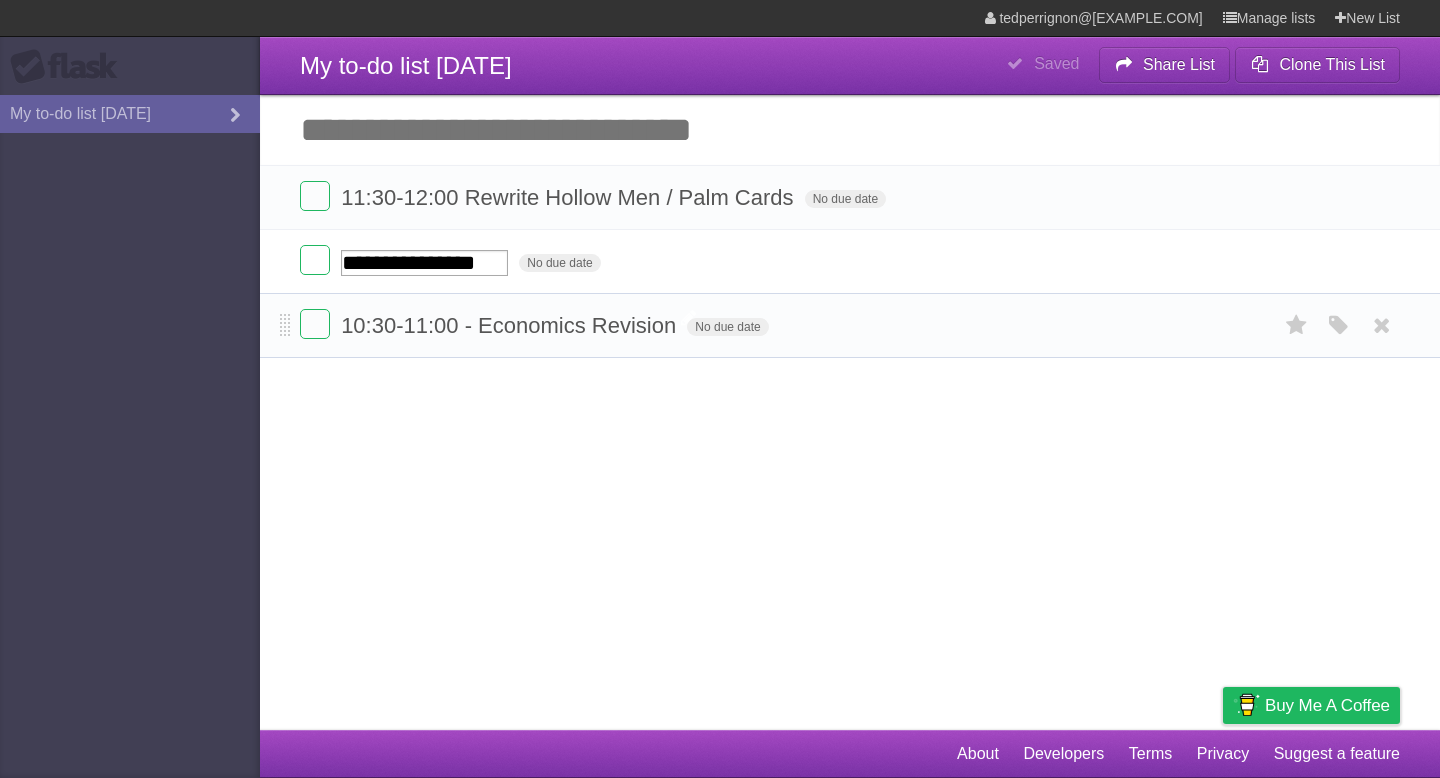 click on "10:30-11:00 - Economics Revision" at bounding box center (511, 325) 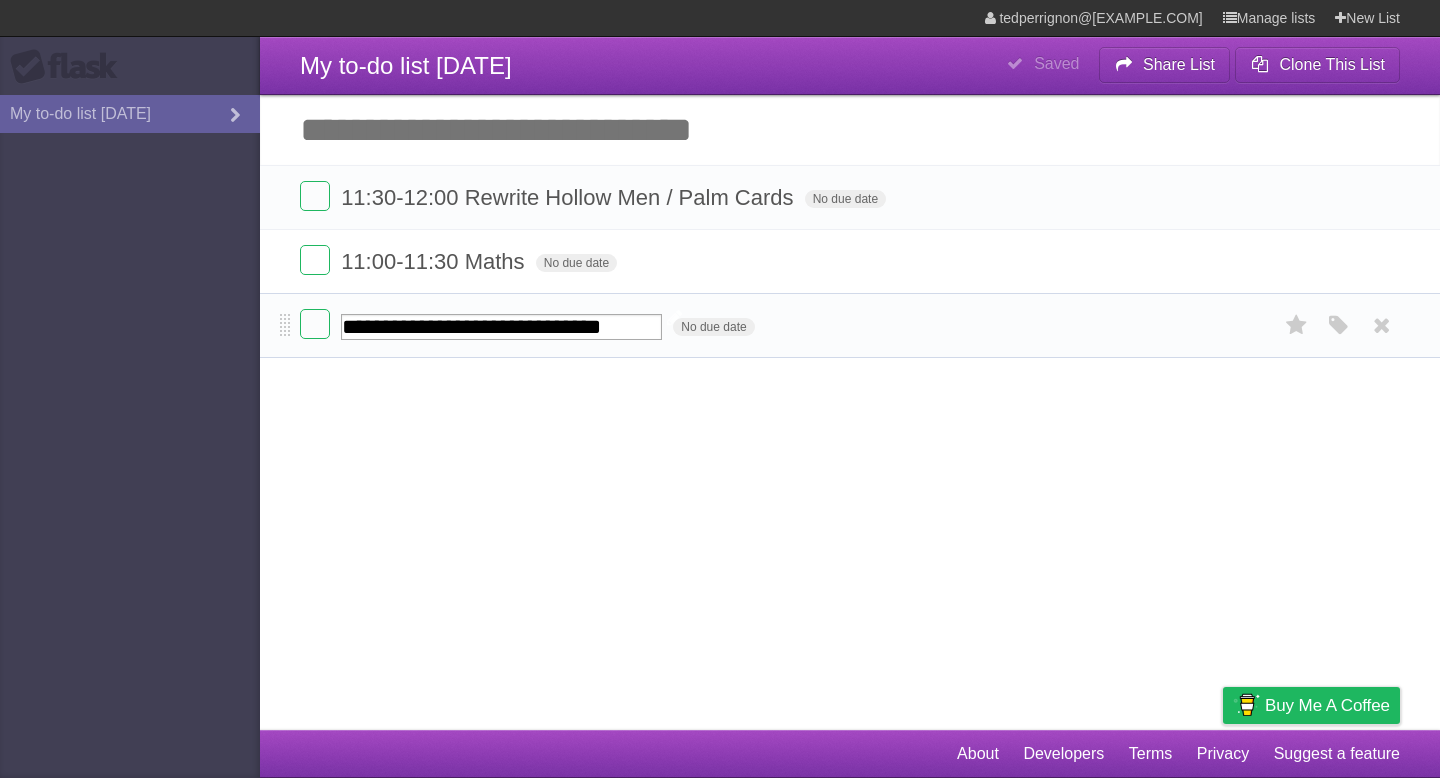 click on "**********" at bounding box center (501, 327) 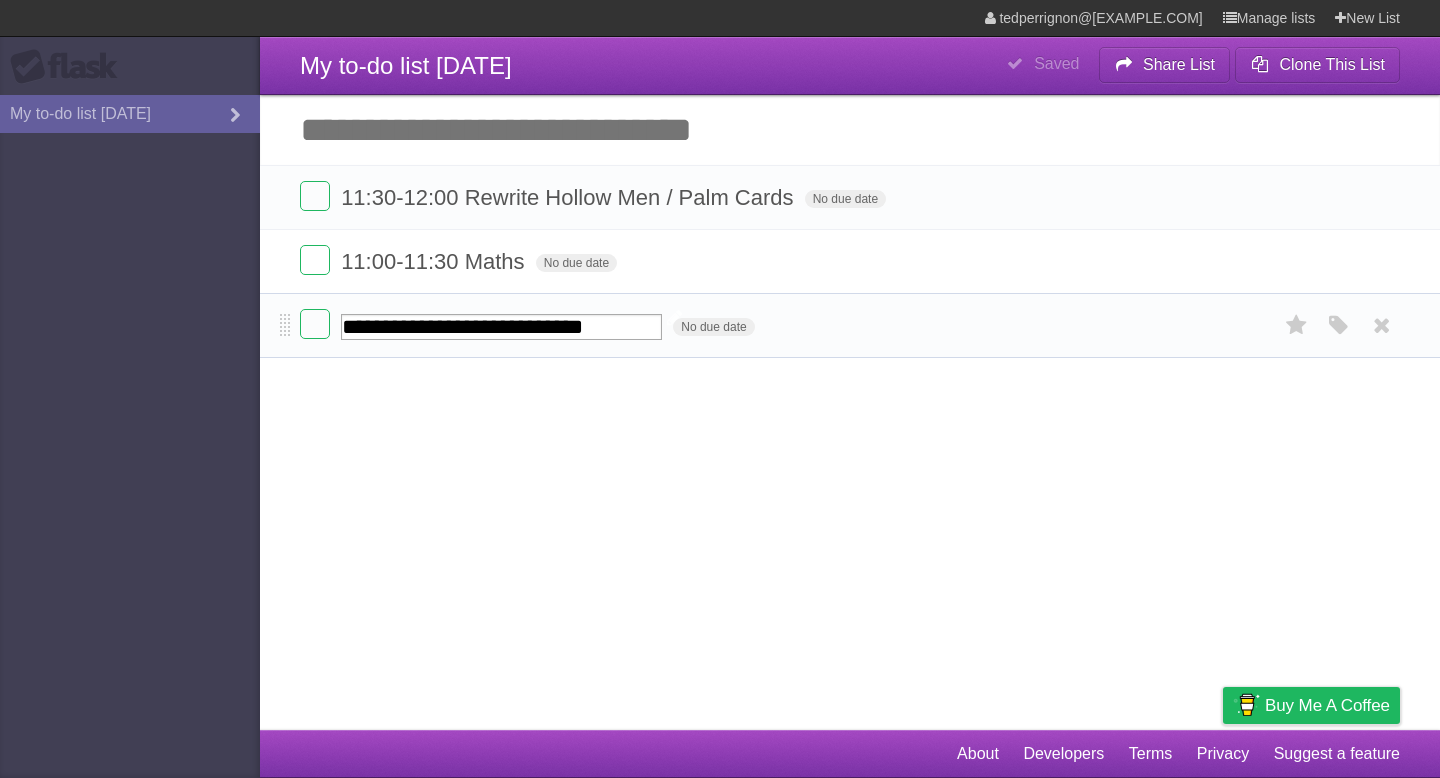 type on "**********" 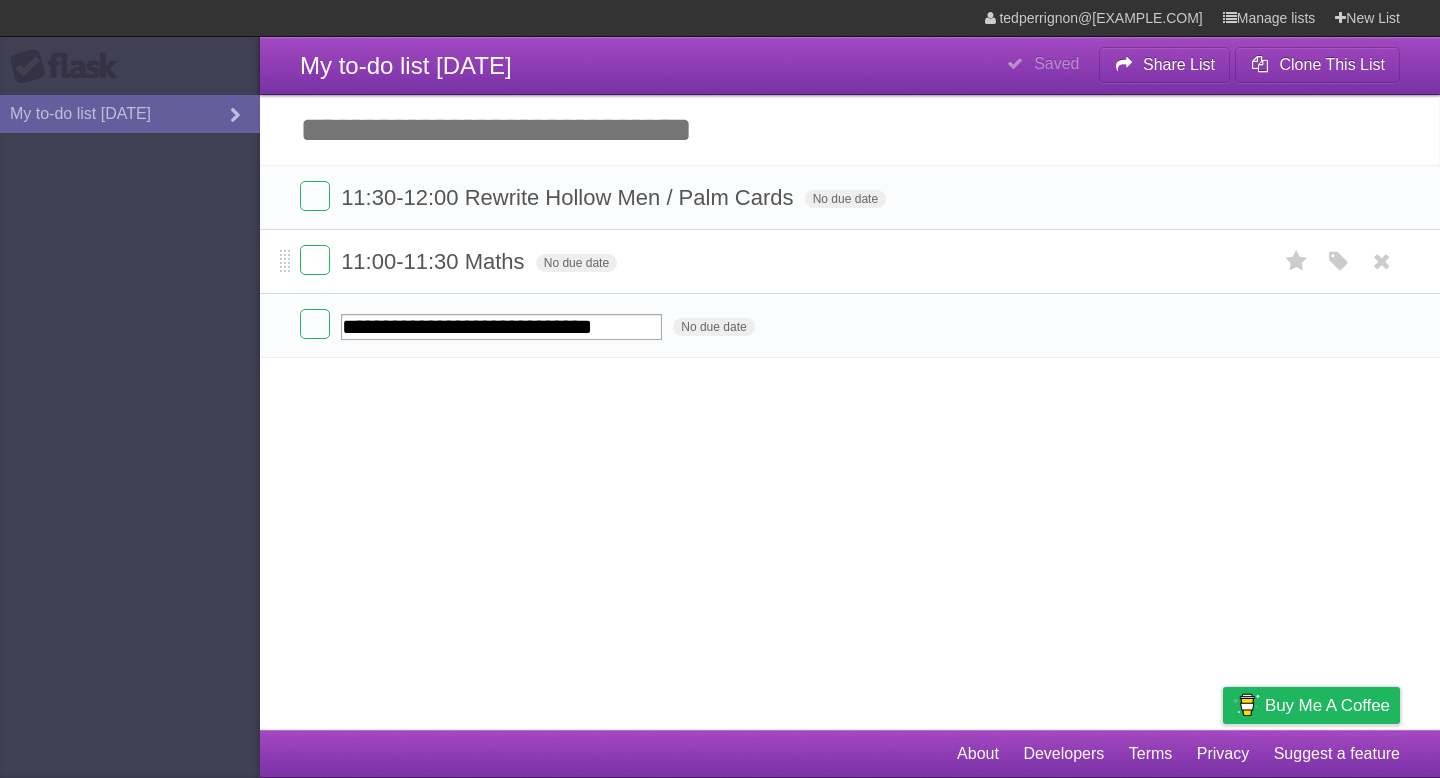click on "11:00-11:30 Maths" at bounding box center [435, 261] 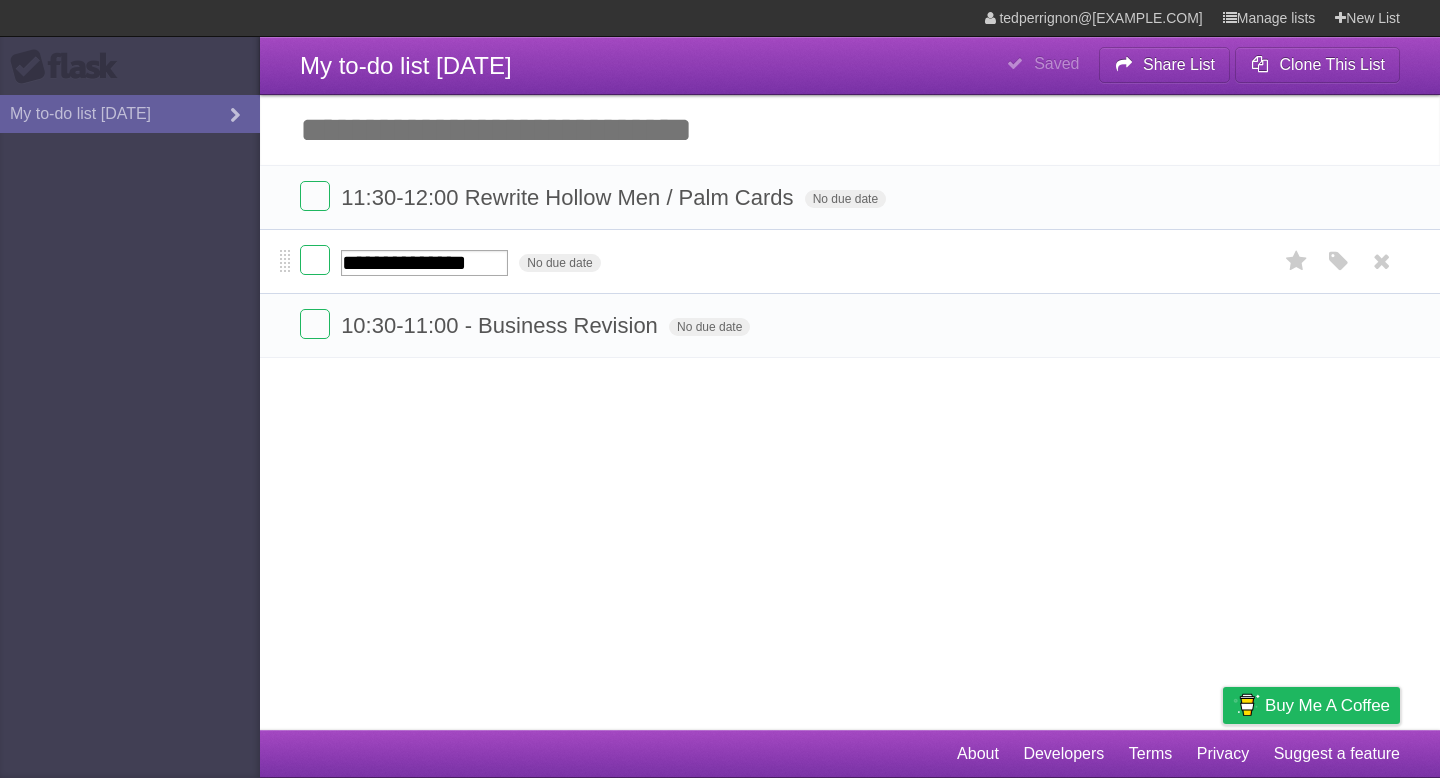 click on "**********" at bounding box center [424, 263] 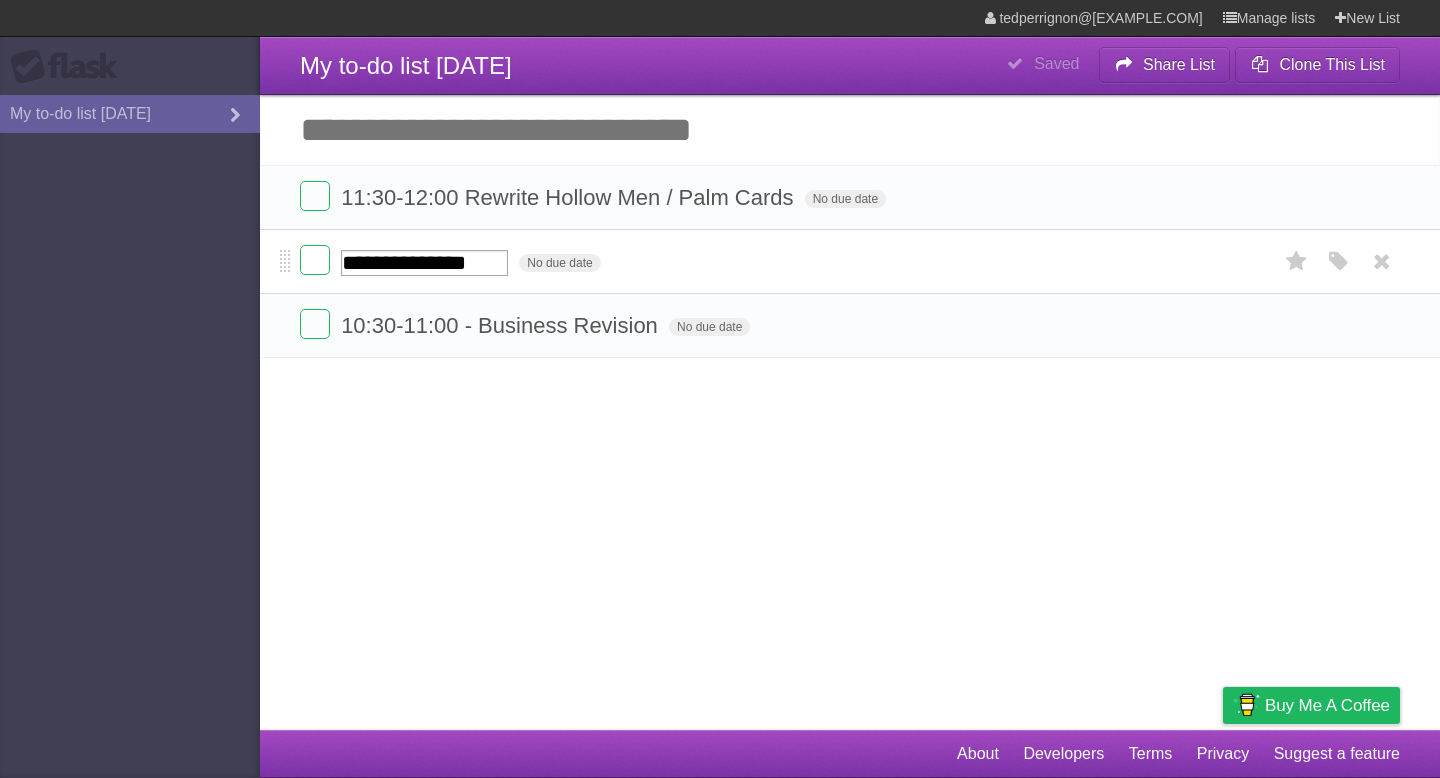 type on "**********" 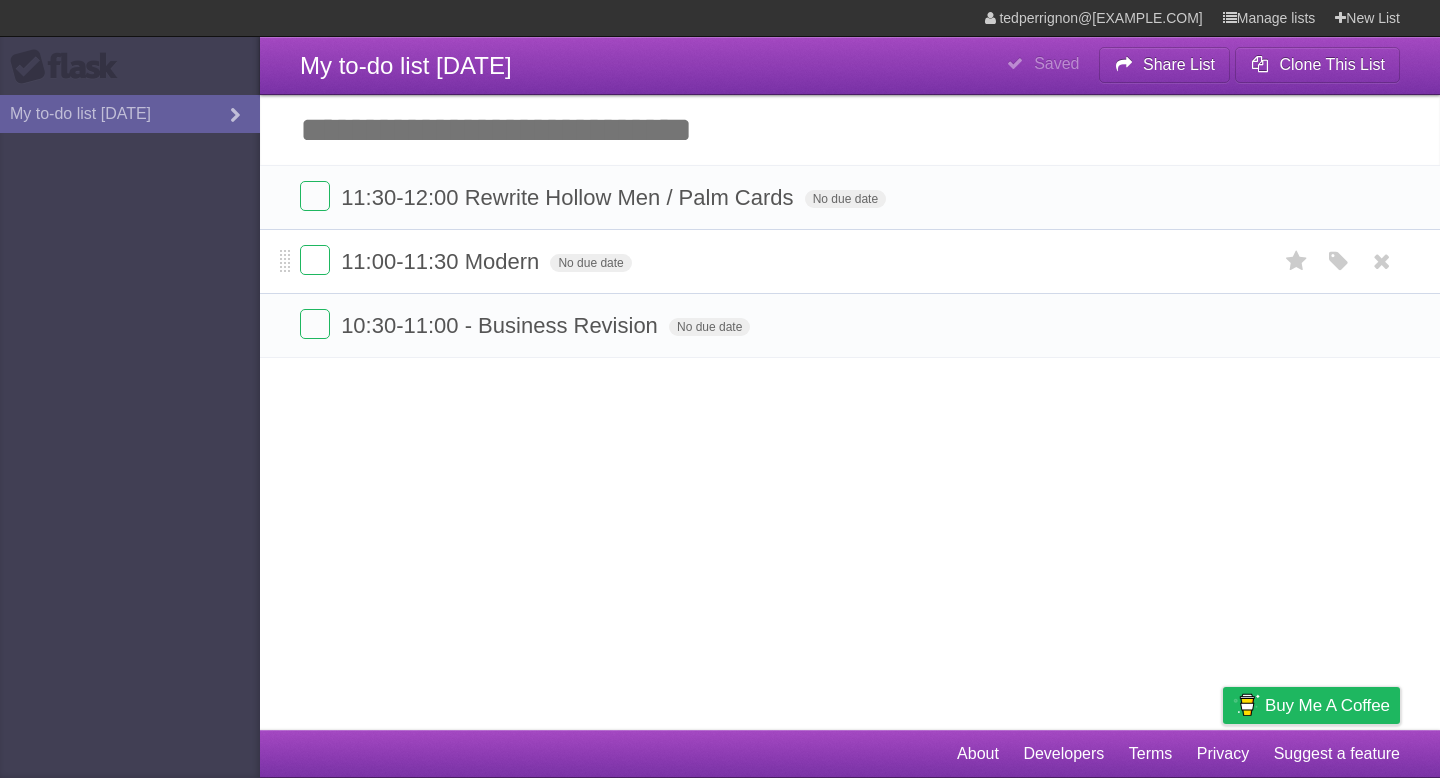 click on "**********" at bounding box center [720, 365] 